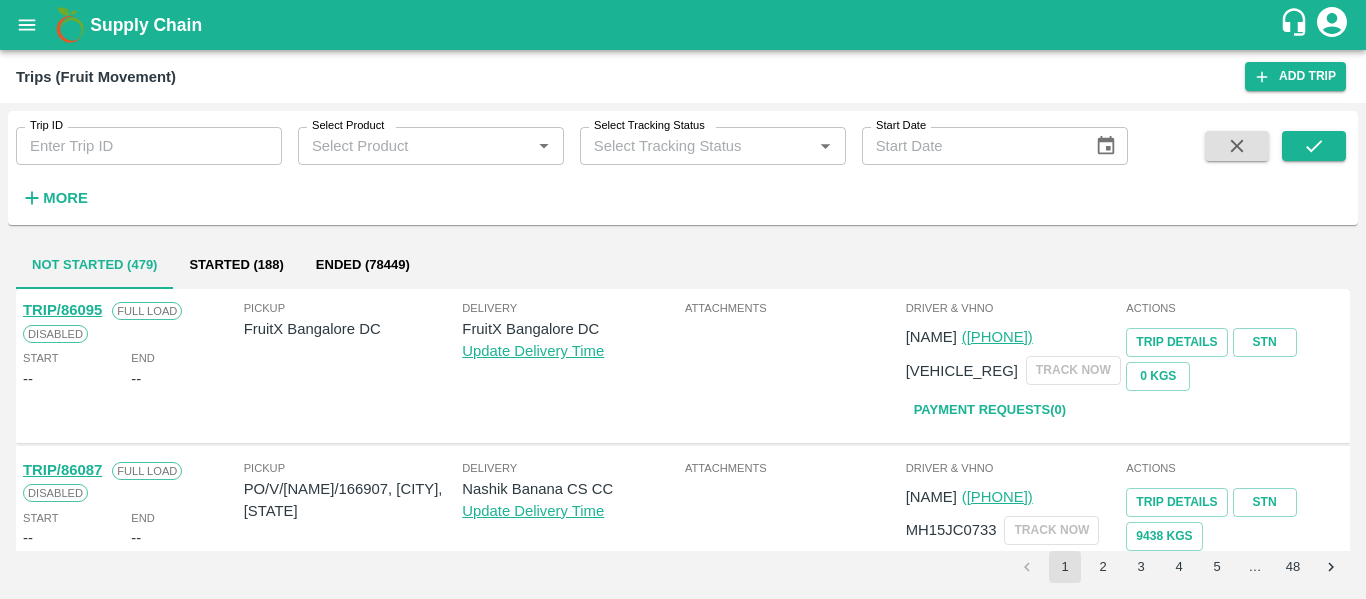 click at bounding box center [27, 25] 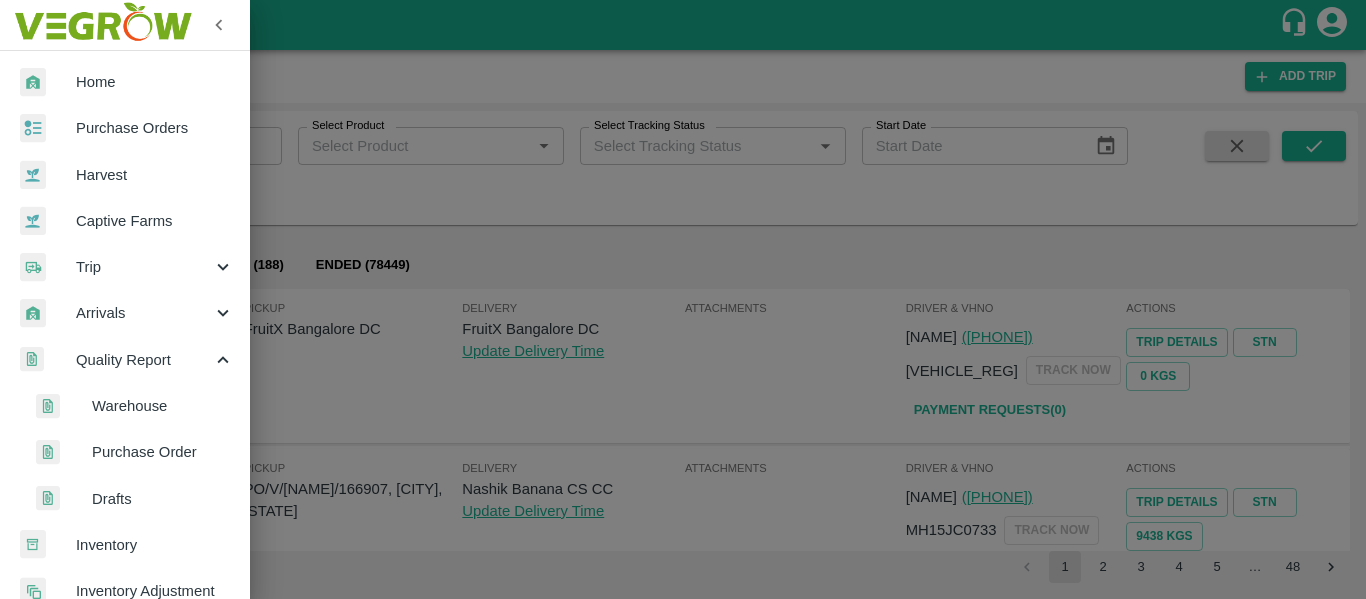 scroll, scrollTop: 0, scrollLeft: 0, axis: both 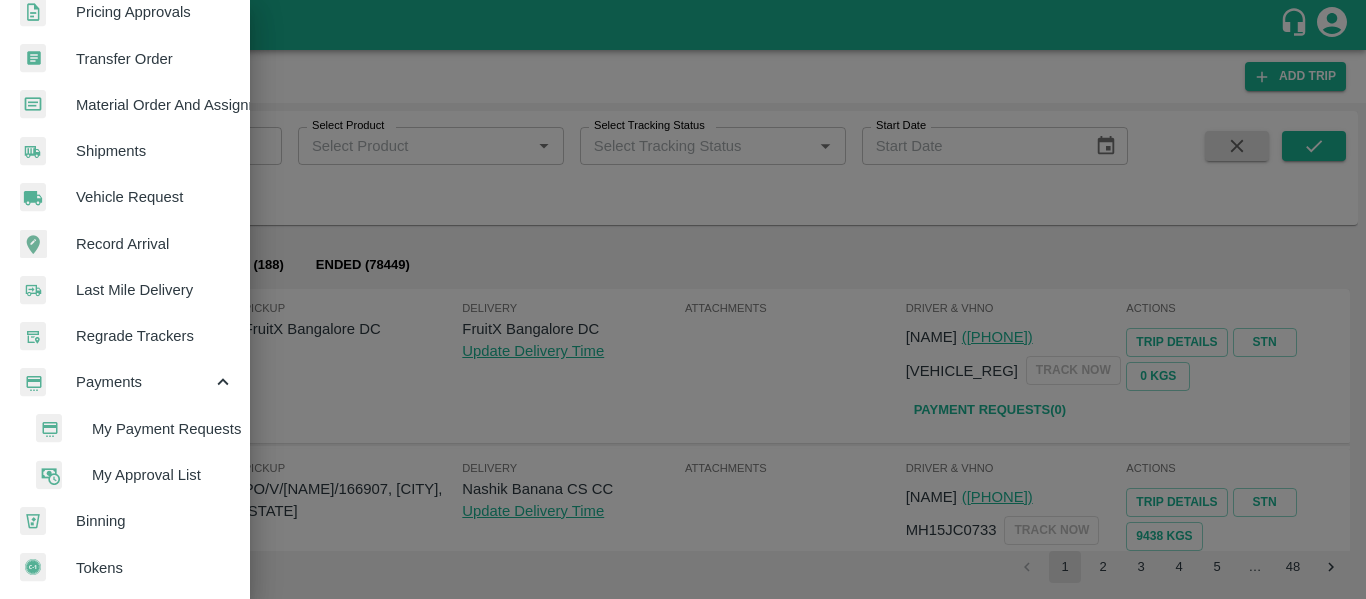click on "My Payment Requests" at bounding box center [163, 429] 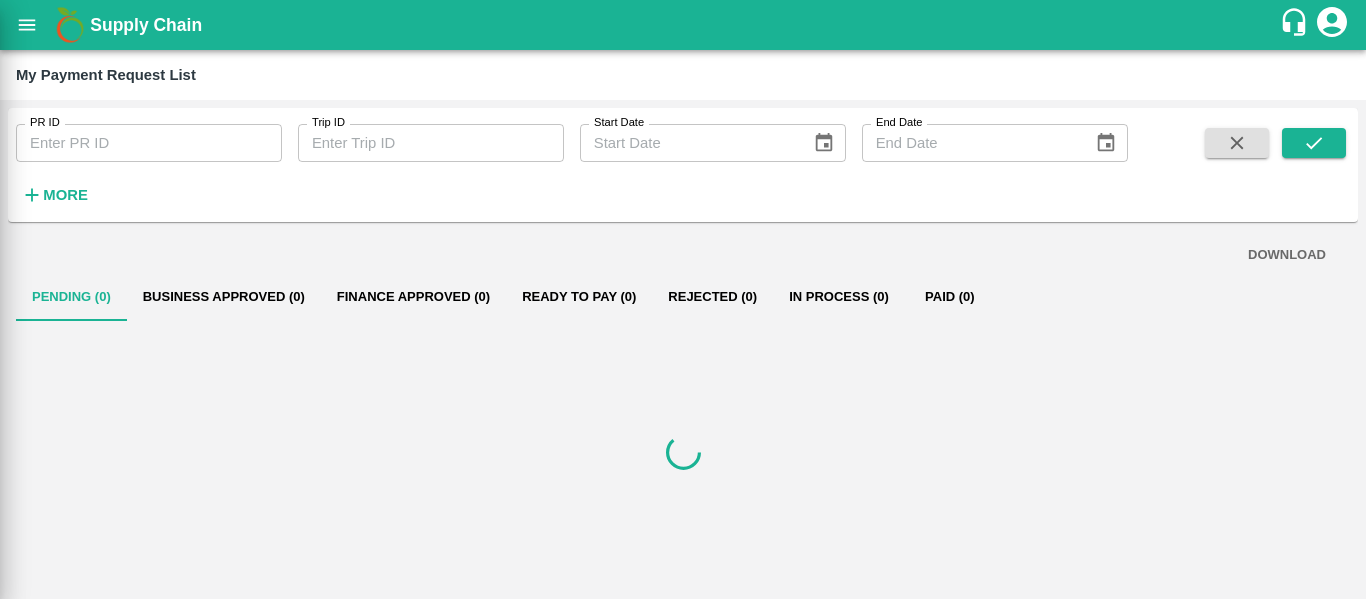 scroll, scrollTop: 764, scrollLeft: 0, axis: vertical 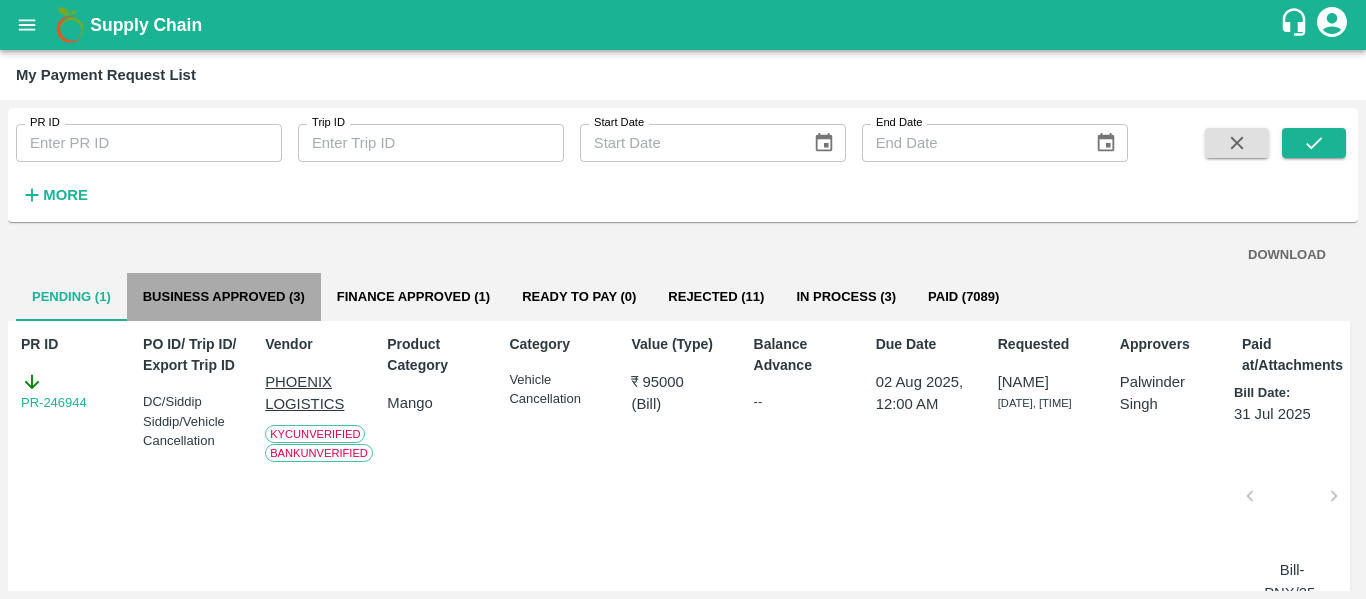 click on "Business Approved (3)" at bounding box center [224, 297] 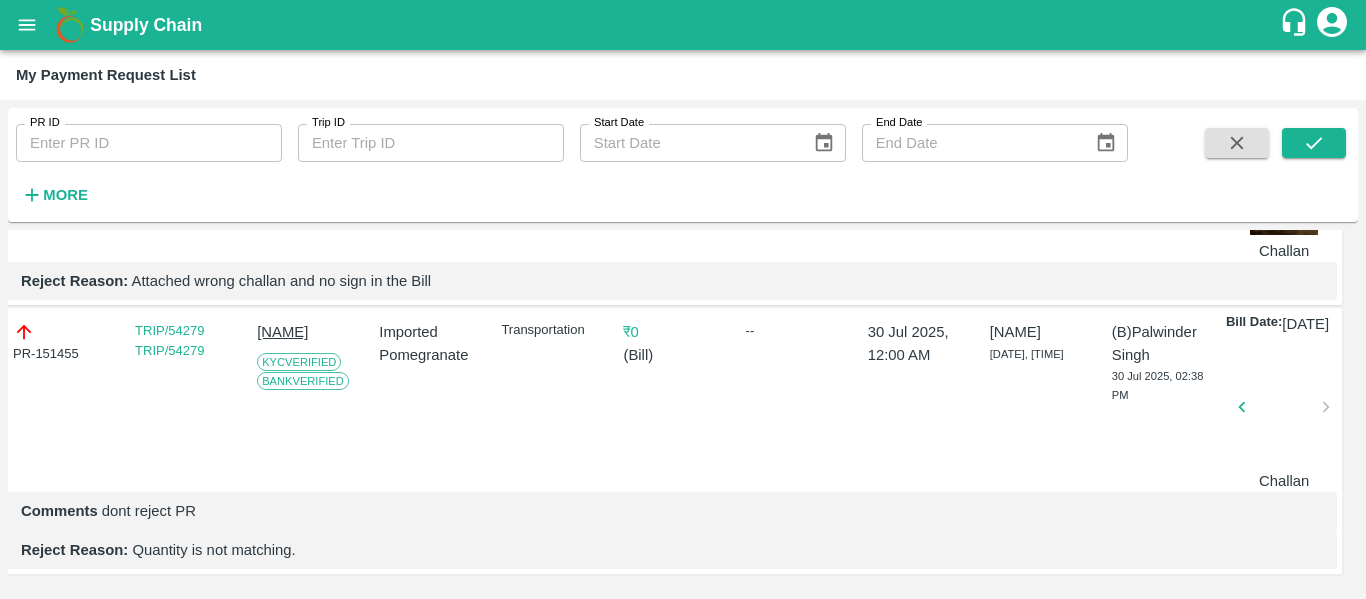scroll, scrollTop: 0, scrollLeft: 9, axis: horizontal 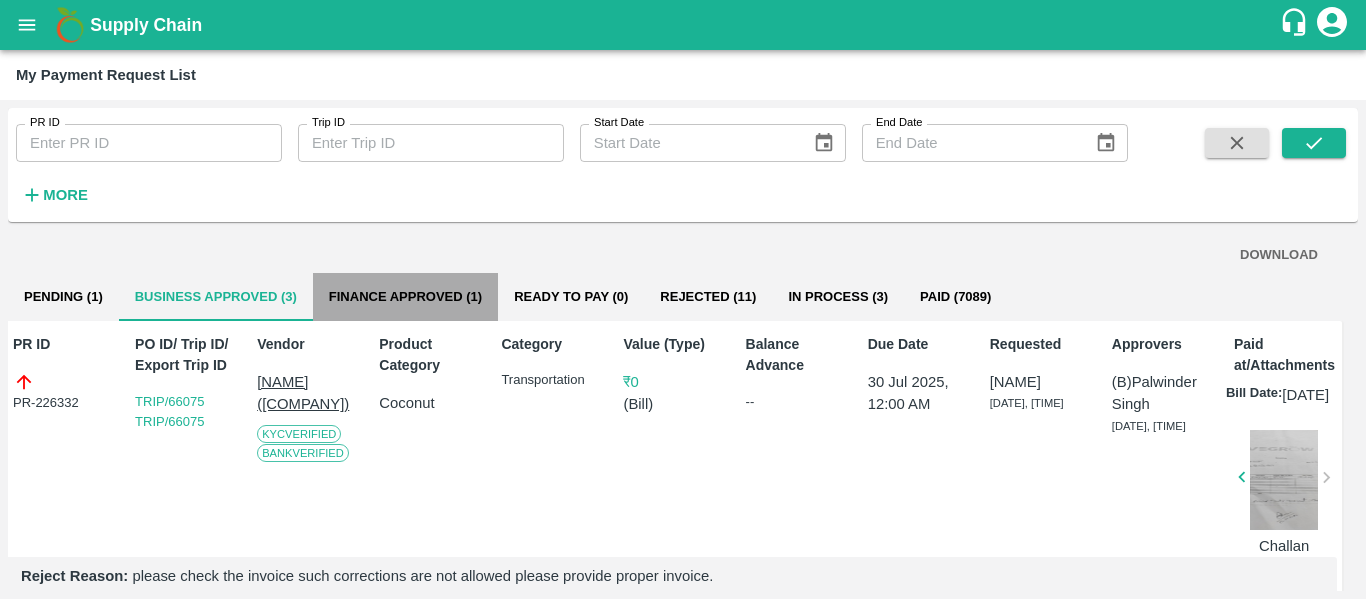 click on "Finance Approved (1)" at bounding box center (405, 297) 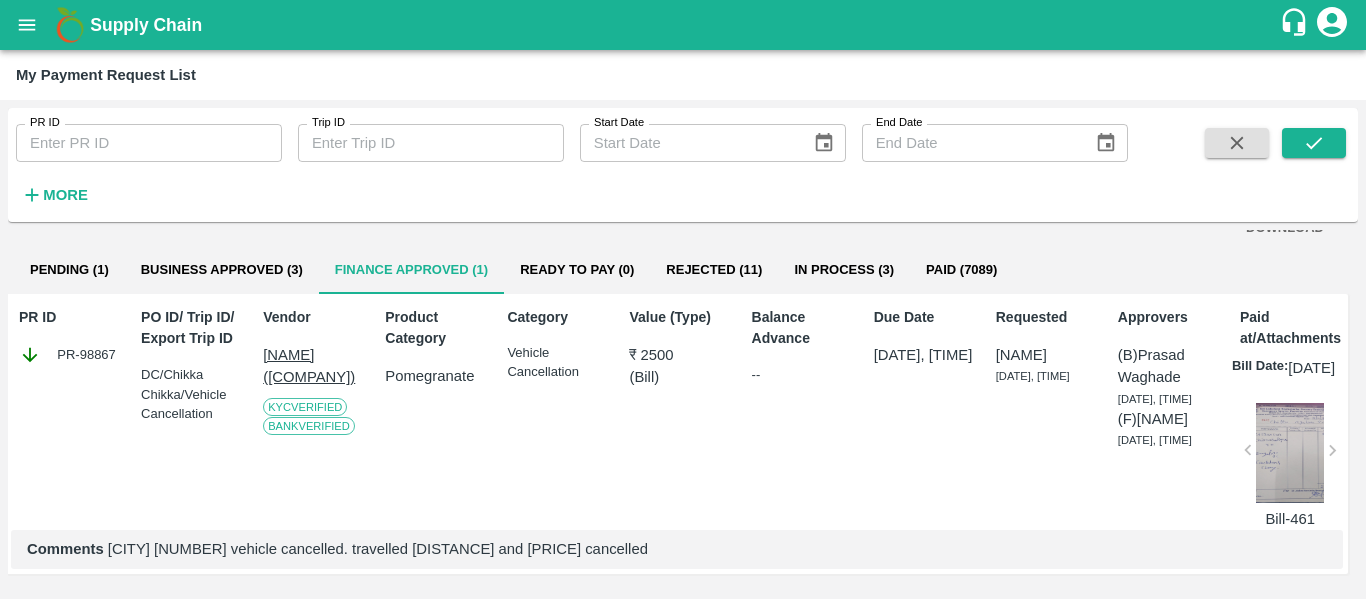 scroll, scrollTop: 0, scrollLeft: 0, axis: both 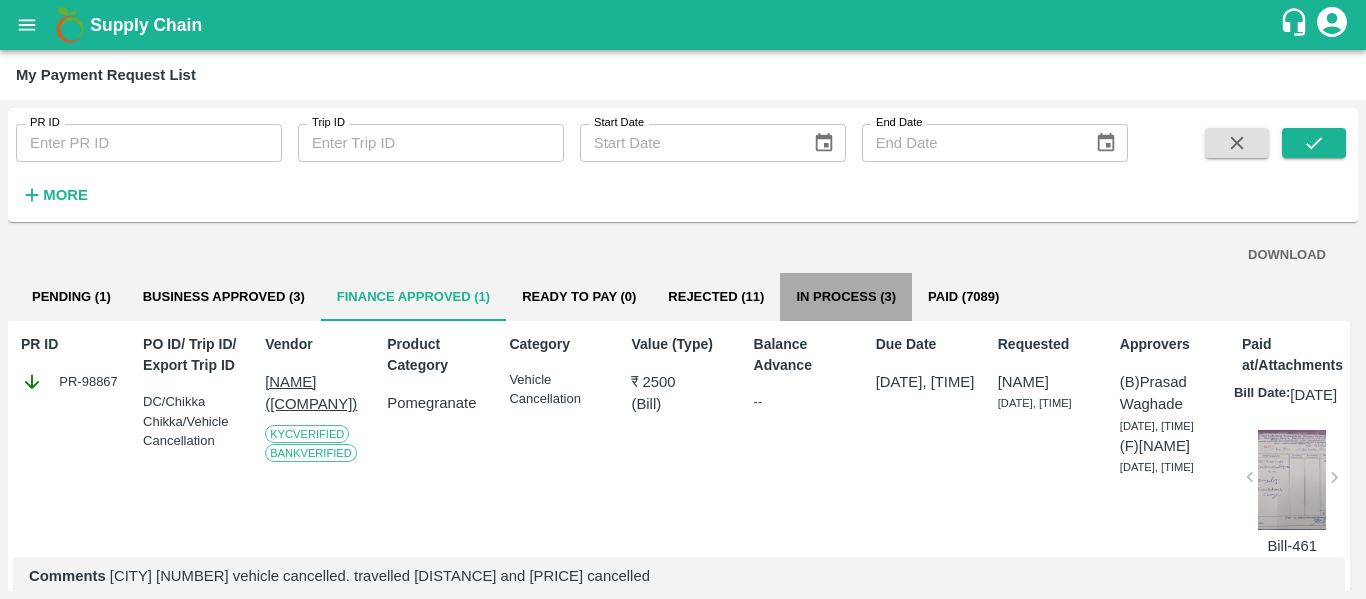 click on "In Process (3)" at bounding box center (846, 297) 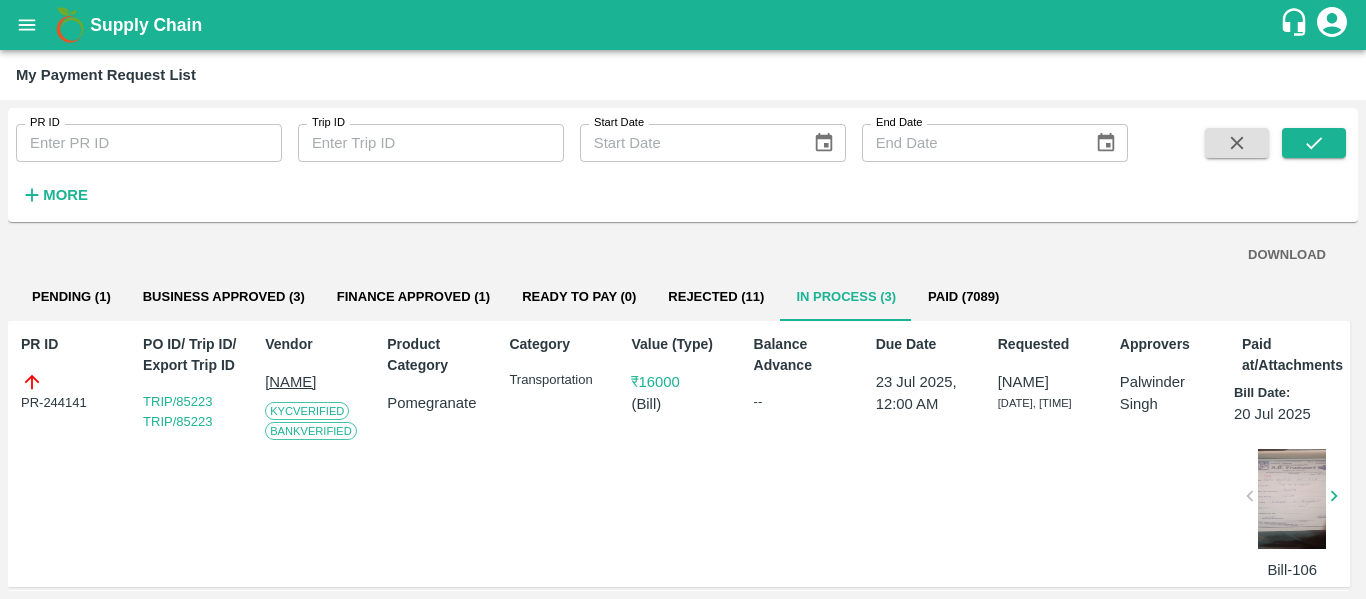 click on "PR ID PR ID" at bounding box center [141, 135] 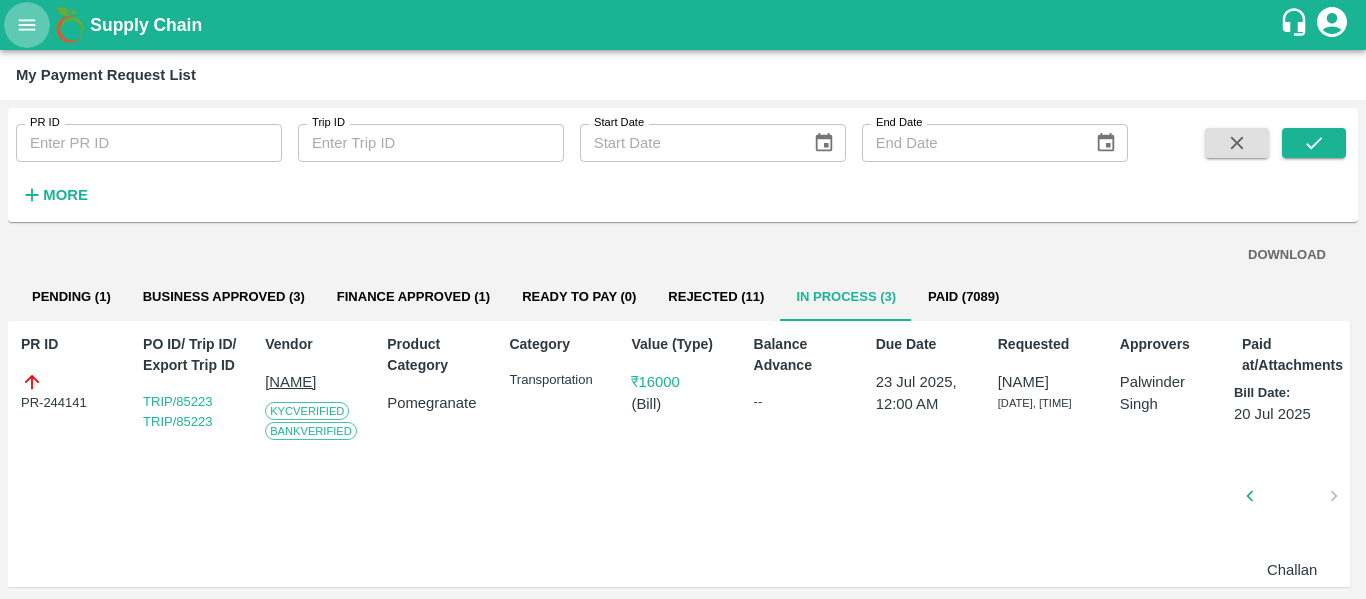 click at bounding box center (27, 25) 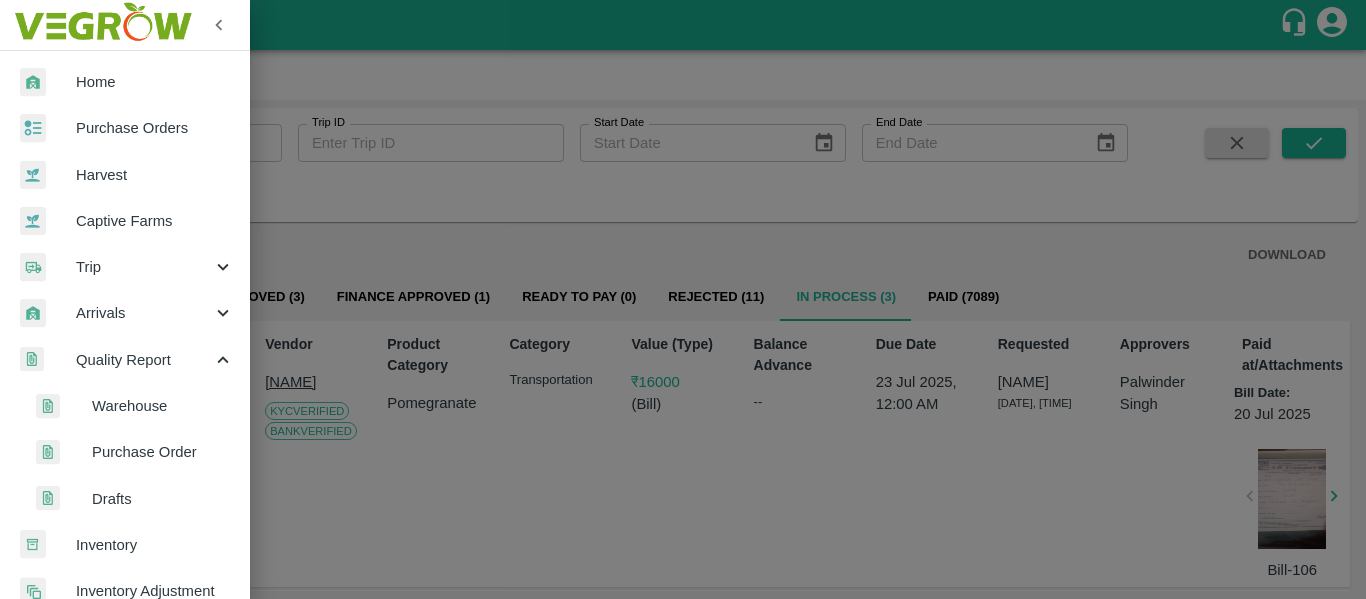 click on "Trip" at bounding box center [125, 267] 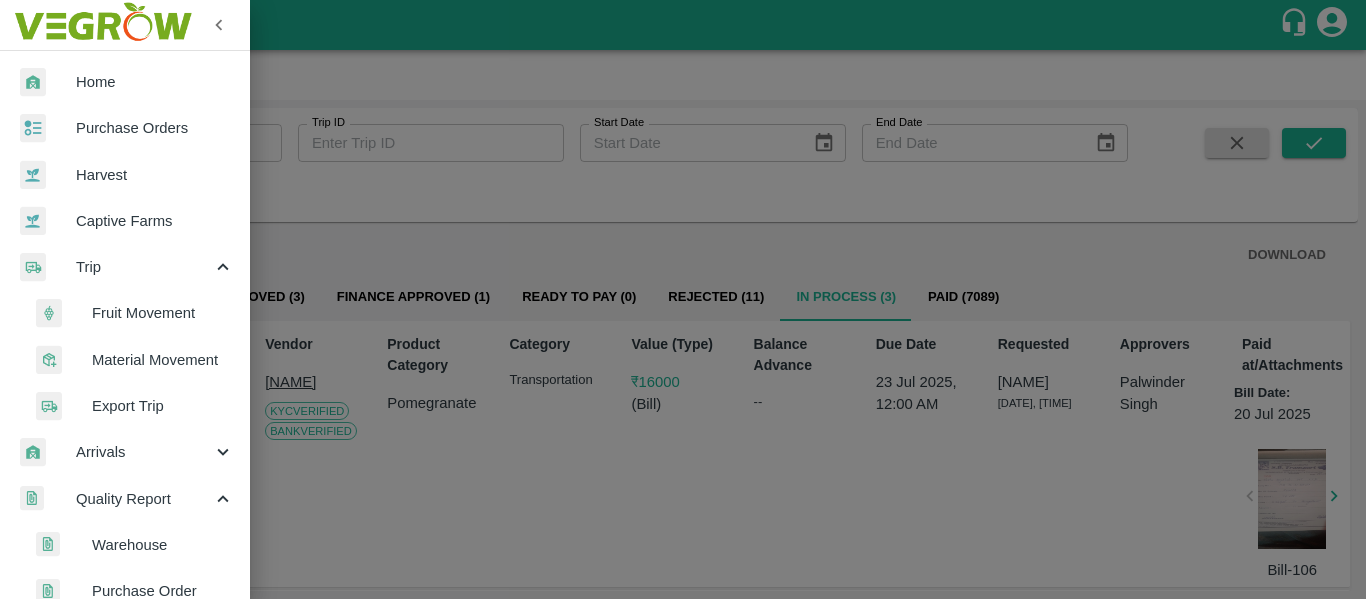 click on "Fruit Movement" at bounding box center (163, 313) 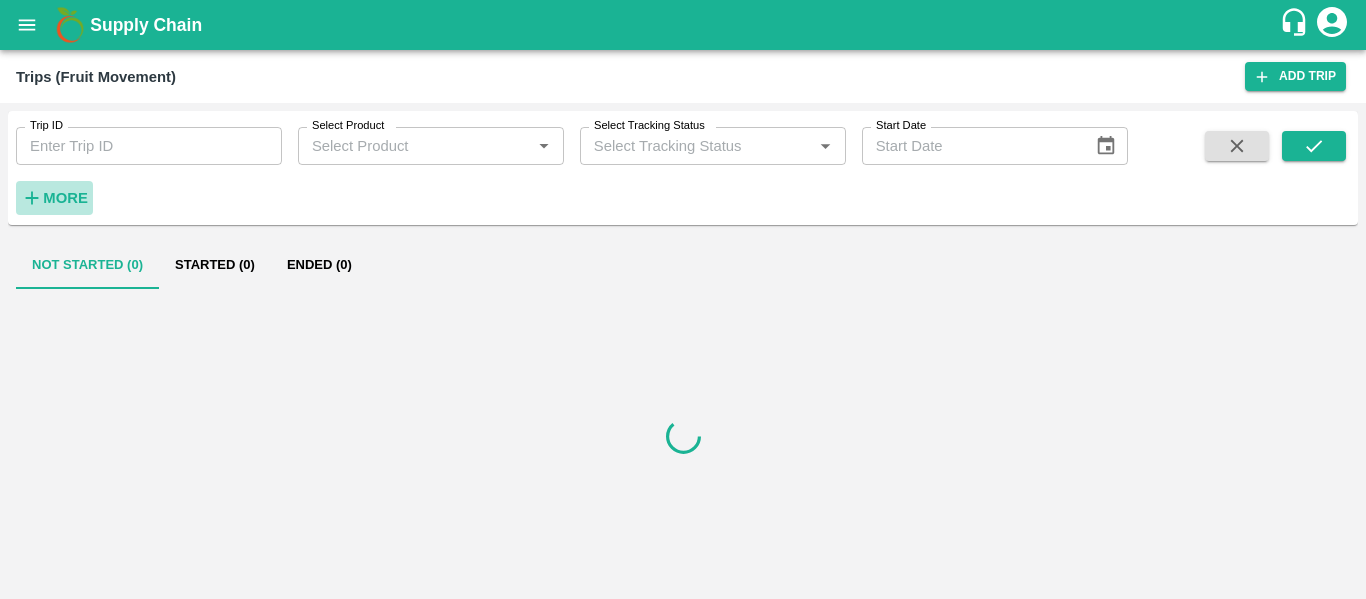 click on "More" at bounding box center (65, 198) 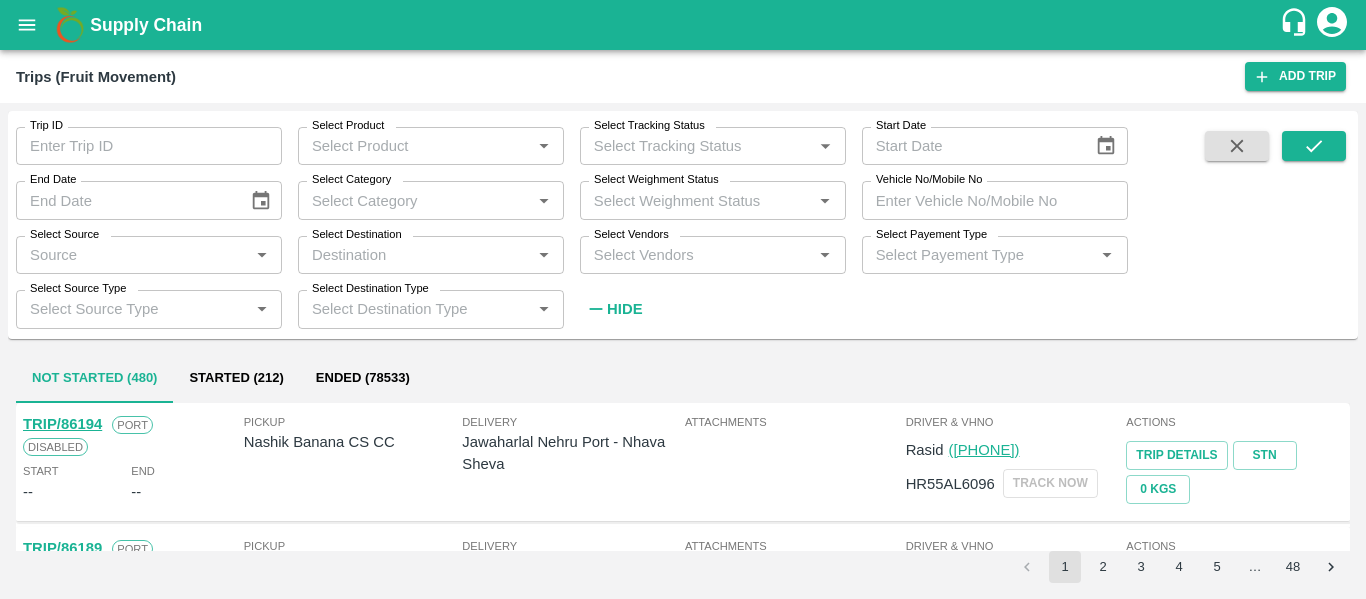 click on "Vehicle No/Mobile No" at bounding box center [995, 200] 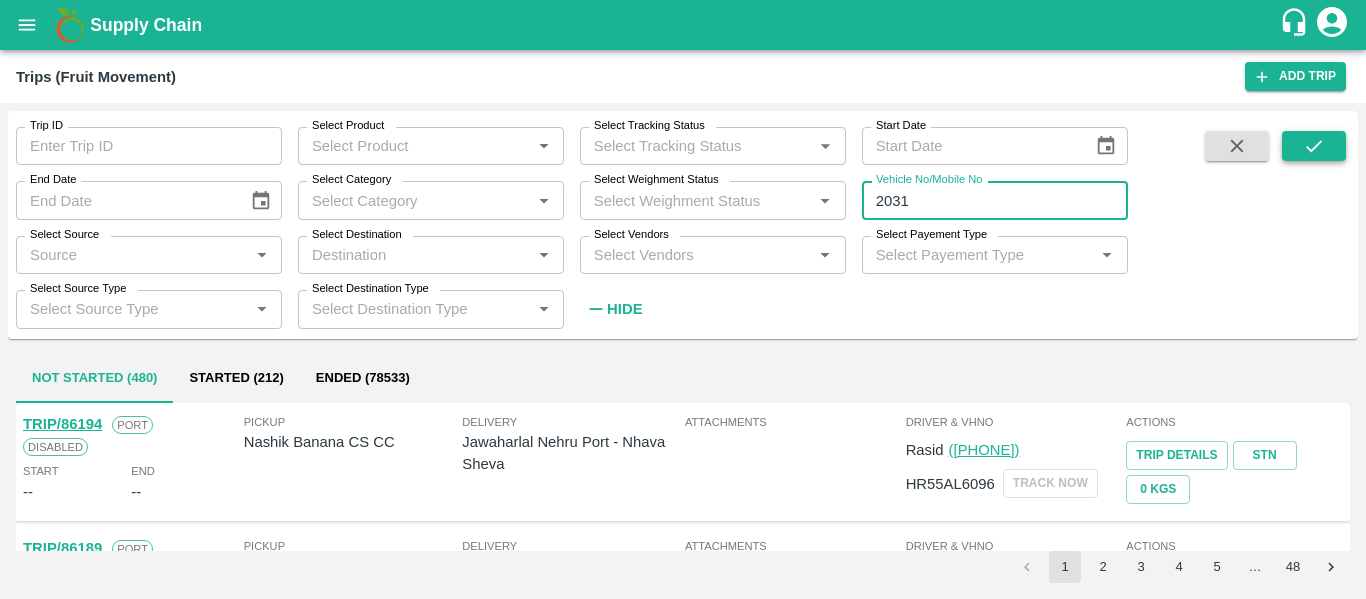 type on "2031" 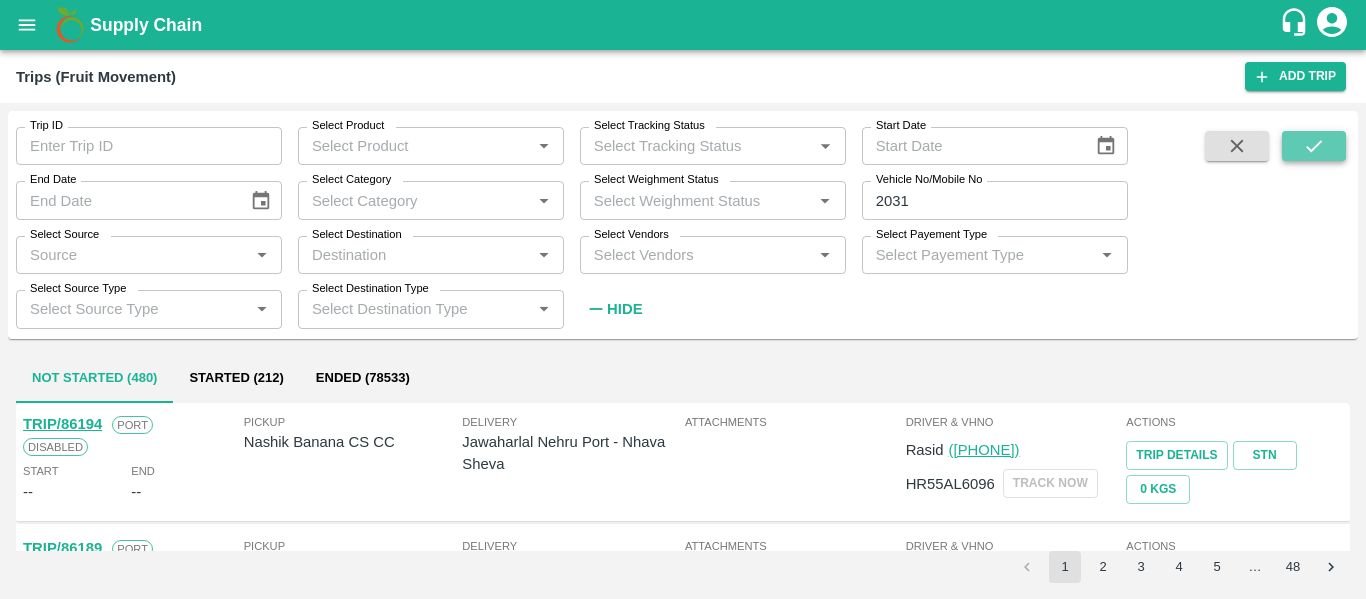 click 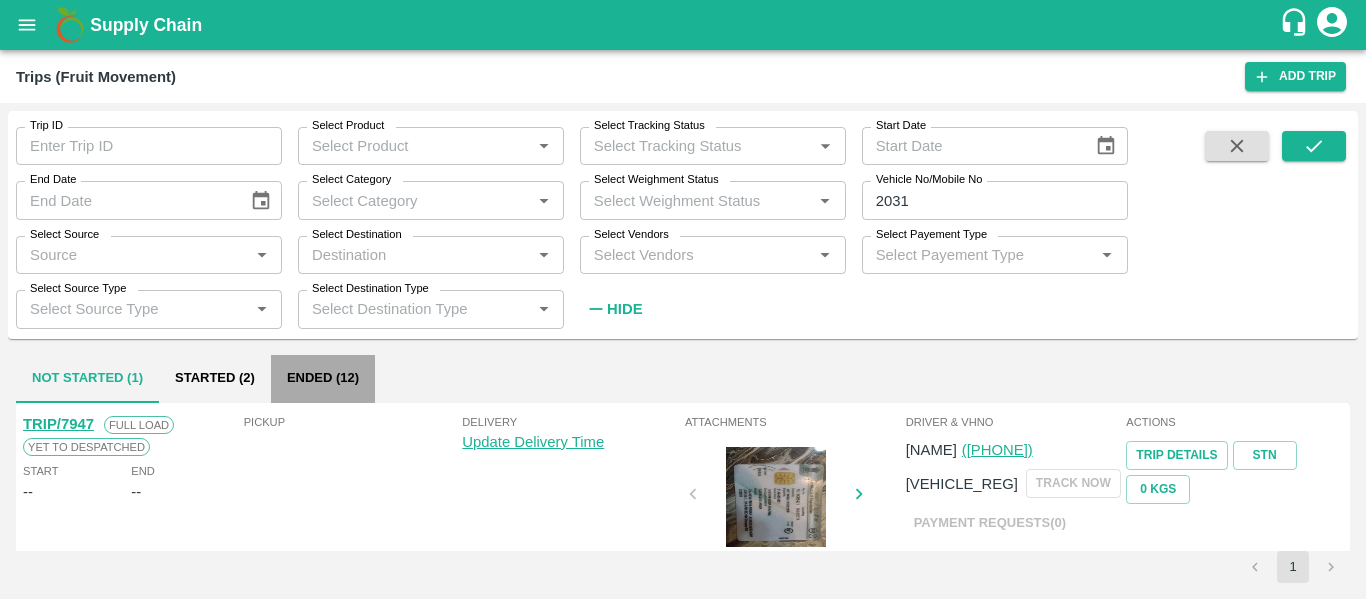 click on "Ended (12)" at bounding box center [323, 379] 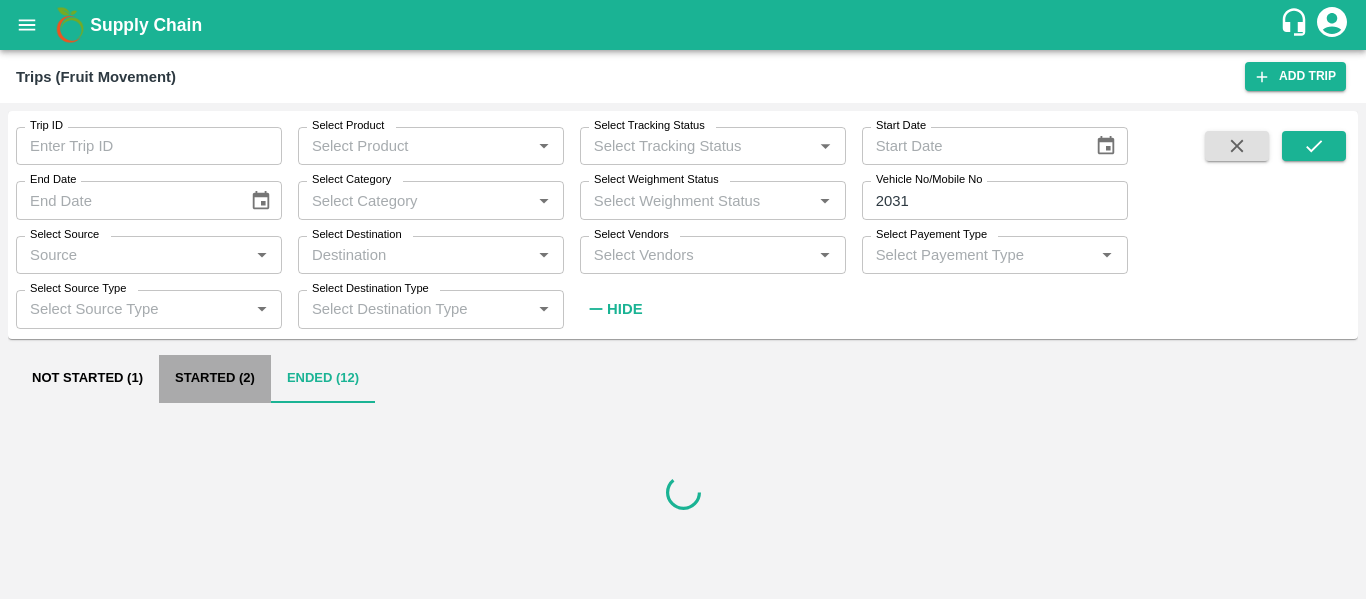 click on "Started (2)" at bounding box center (215, 379) 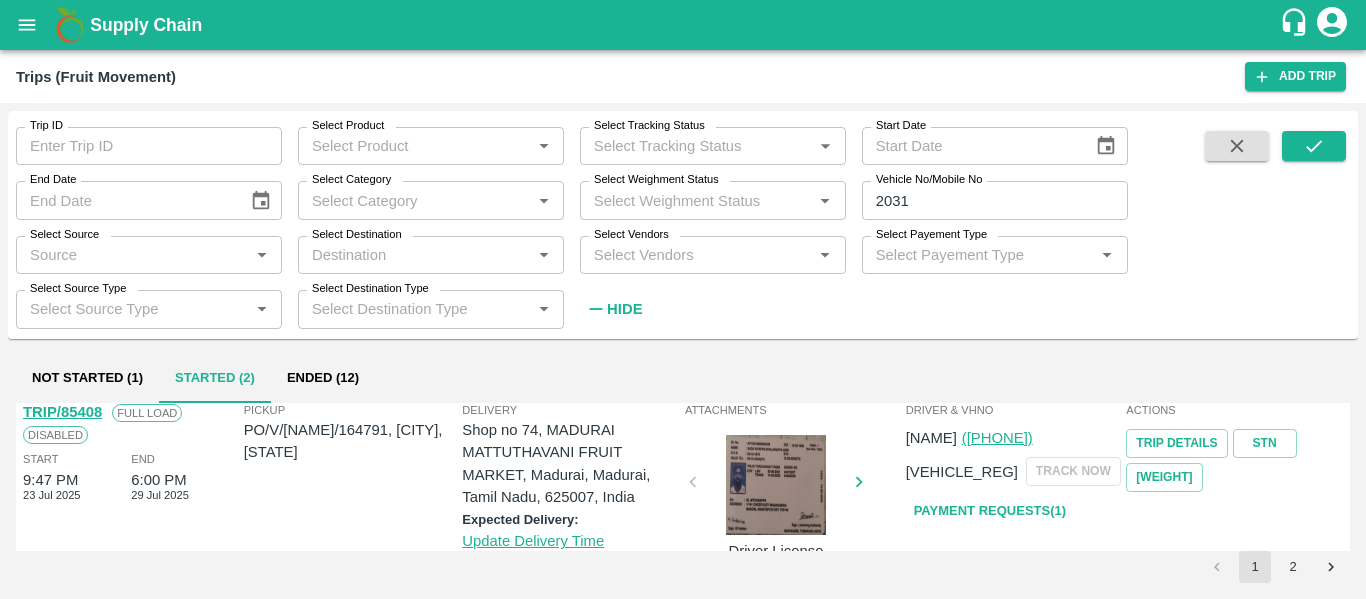 scroll, scrollTop: 0, scrollLeft: 0, axis: both 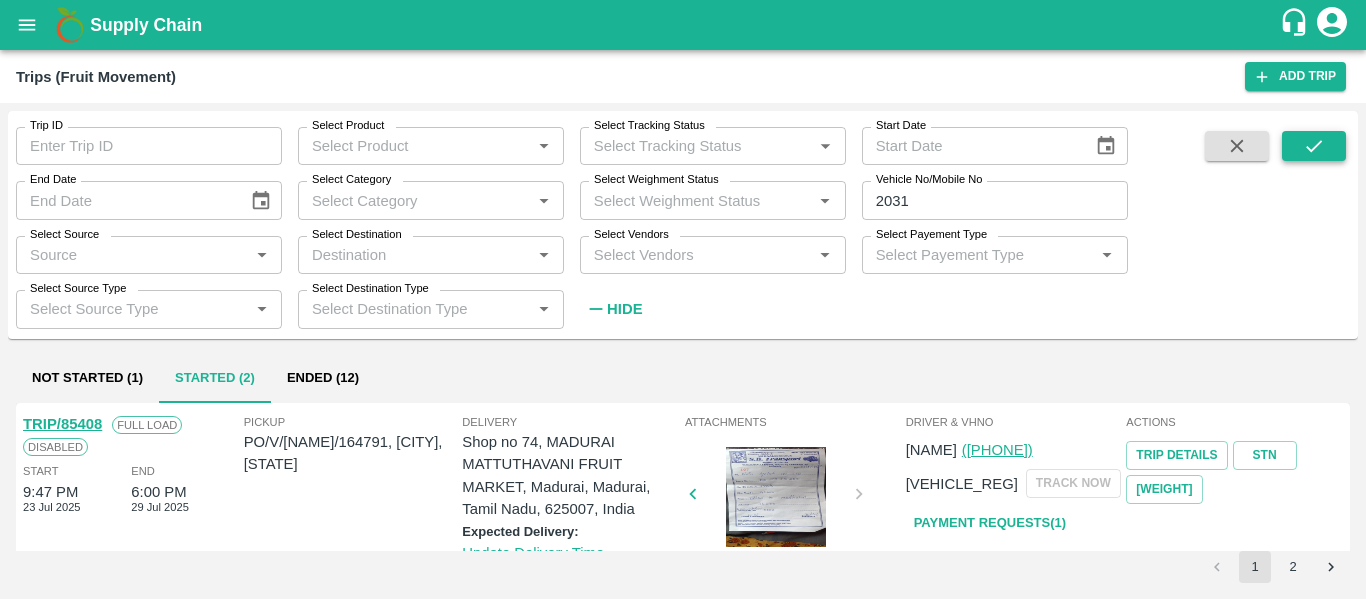click 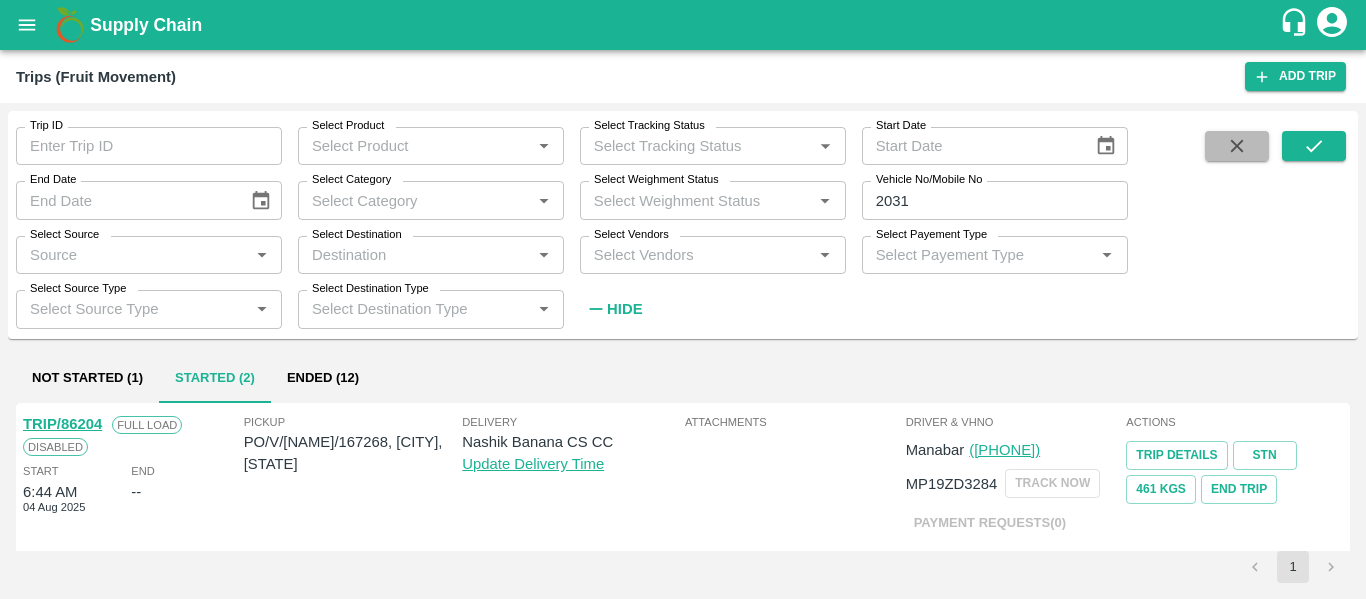 click 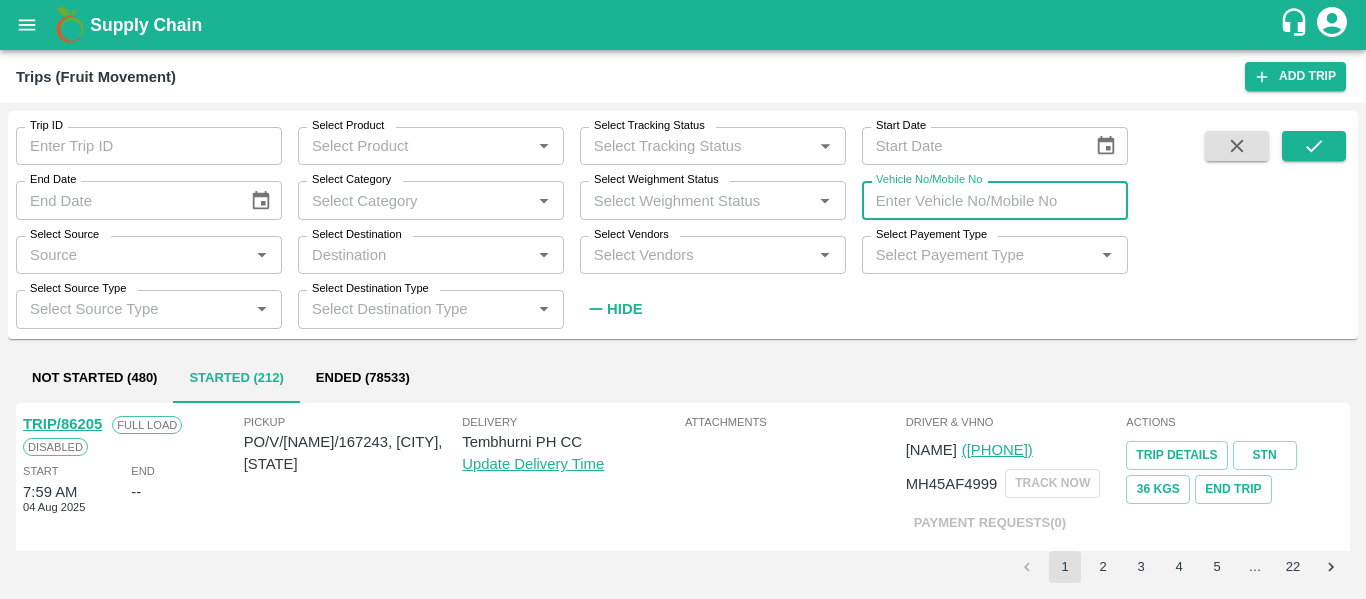 click on "Vehicle No/Mobile No" at bounding box center [995, 200] 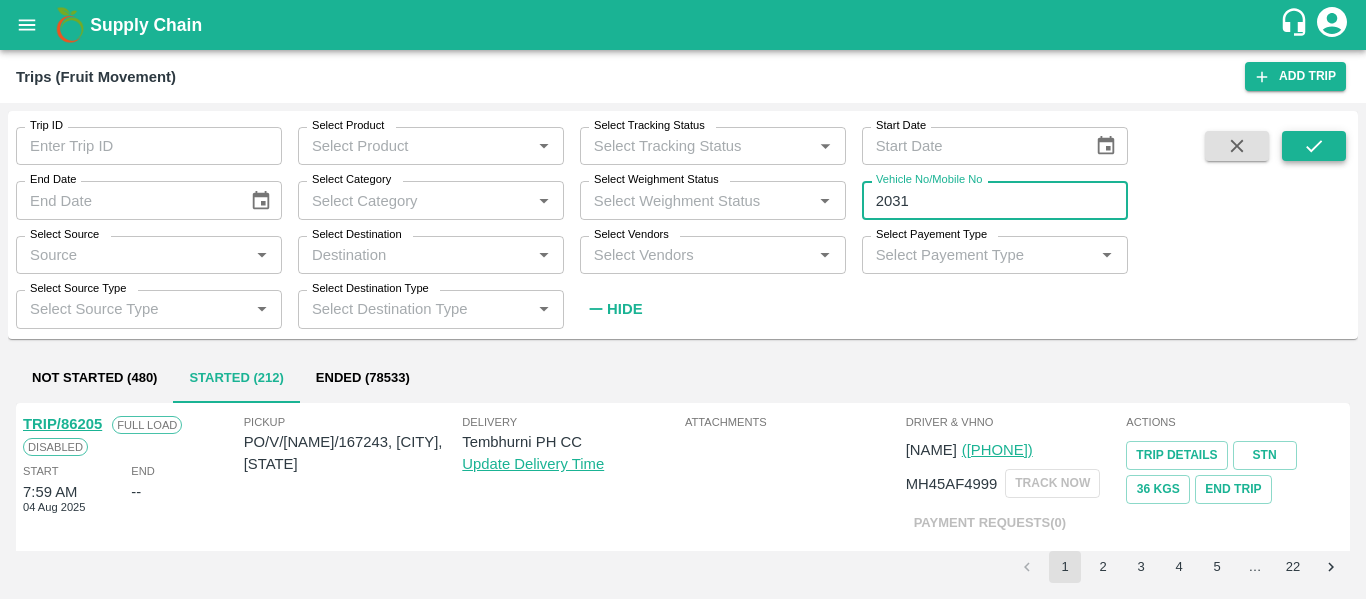 type on "2031" 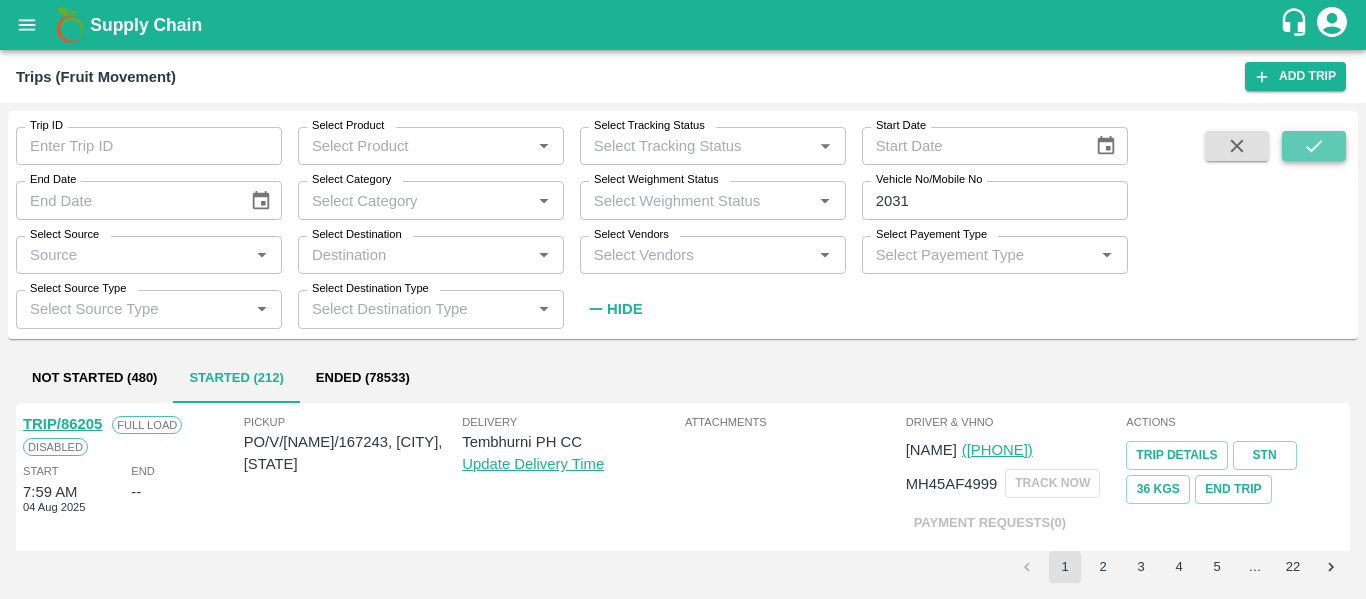click at bounding box center (1314, 146) 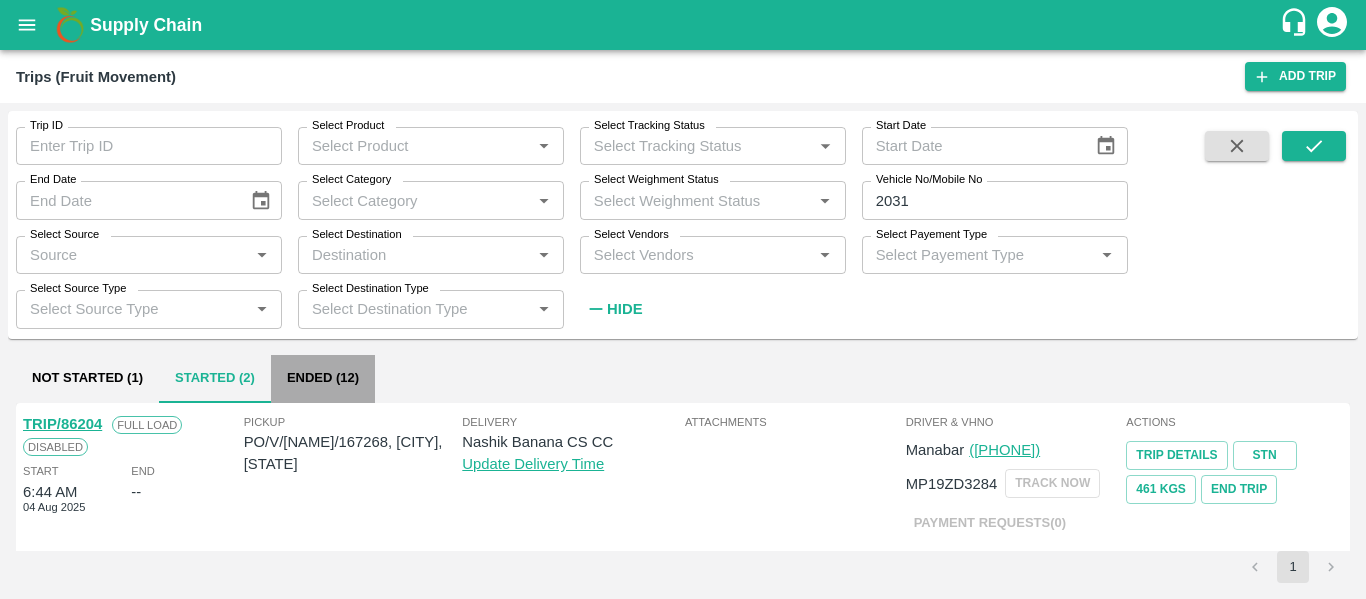click on "Ended (12)" at bounding box center (323, 379) 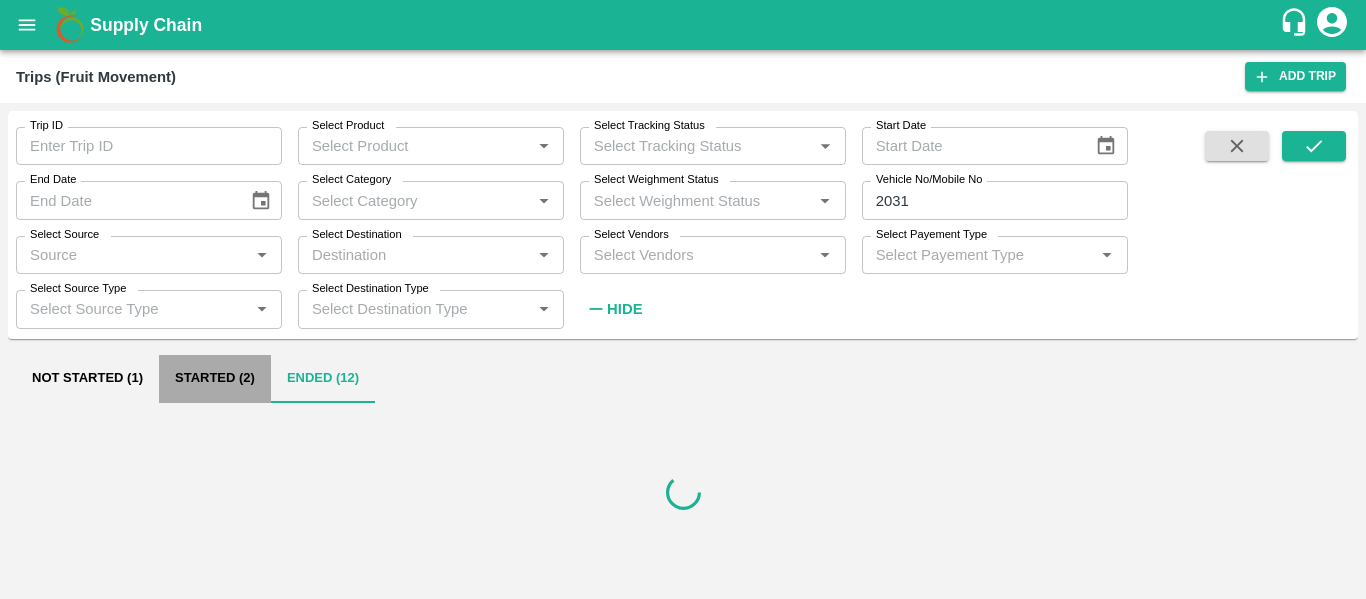 click on "Started (2)" at bounding box center [215, 379] 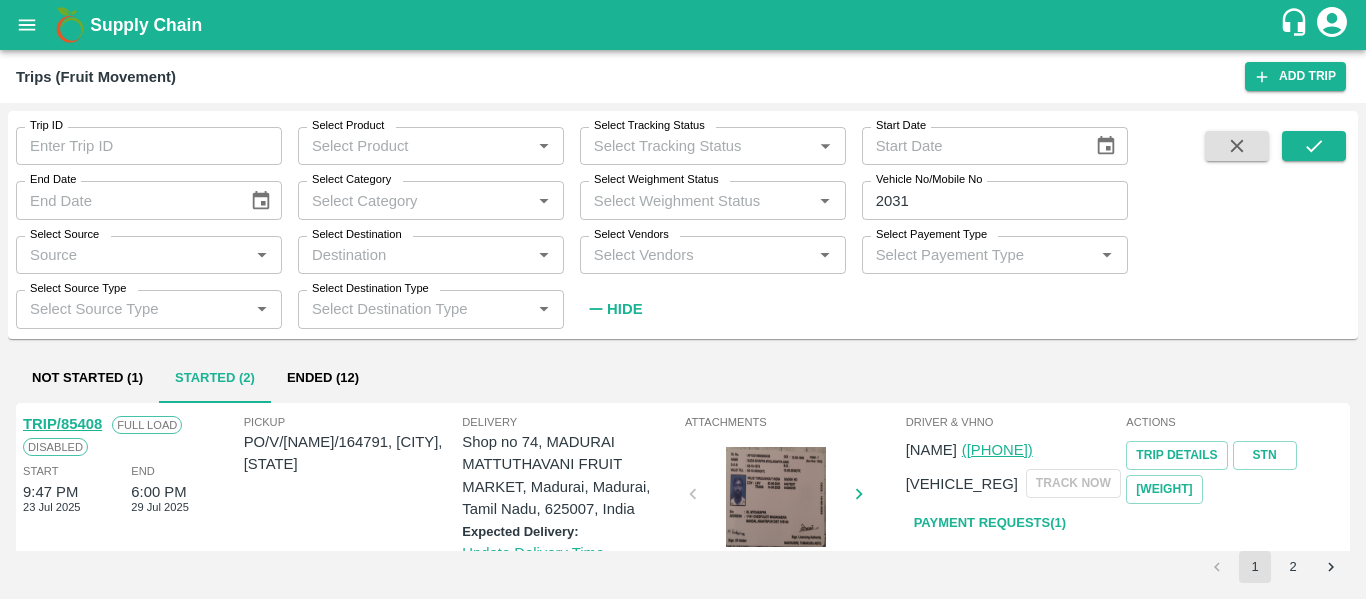 click 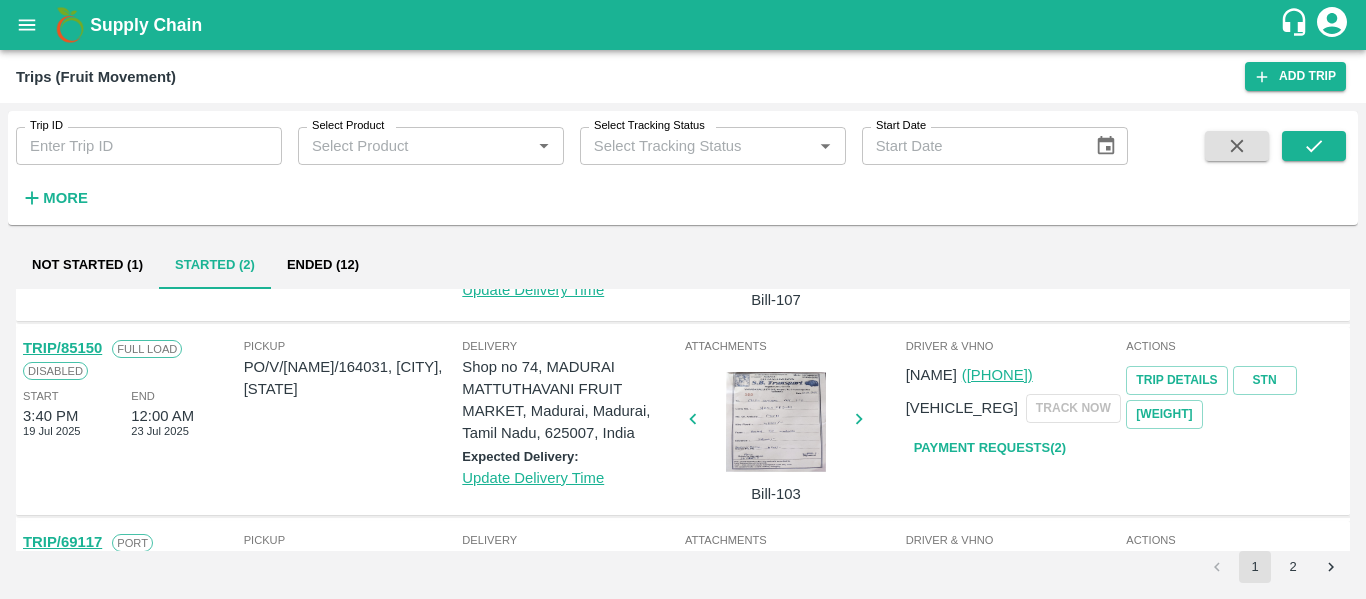 scroll, scrollTop: 162, scrollLeft: 0, axis: vertical 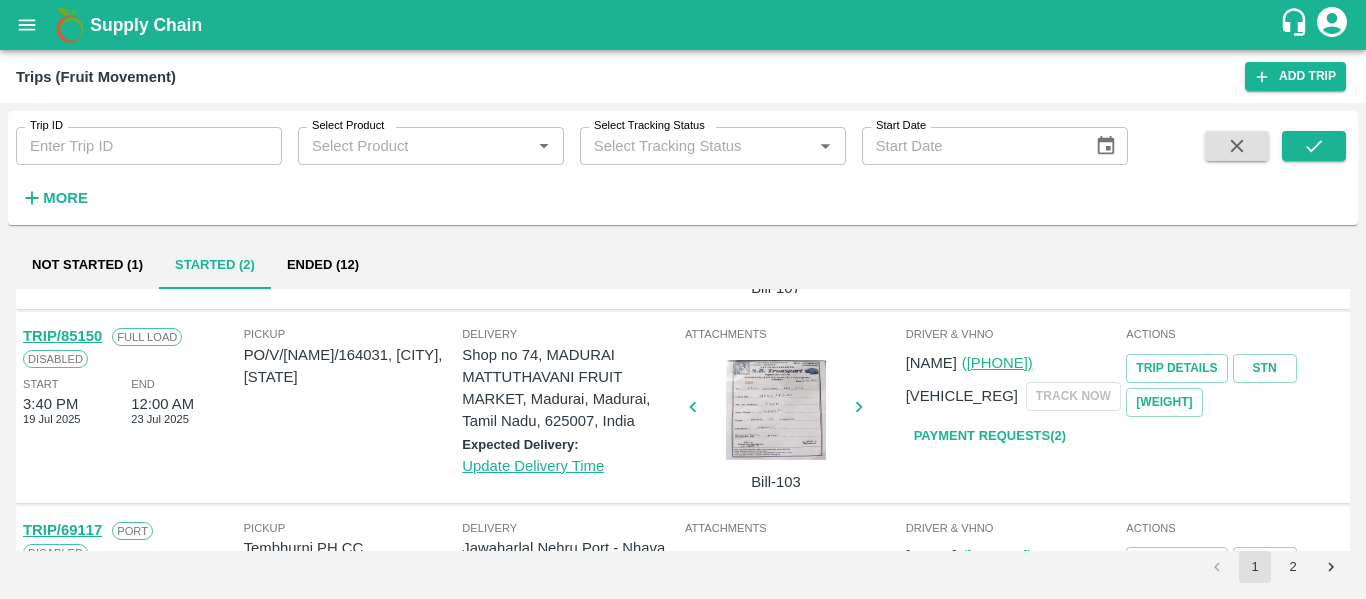 click on "Payment Requests( 2 )" at bounding box center (990, 436) 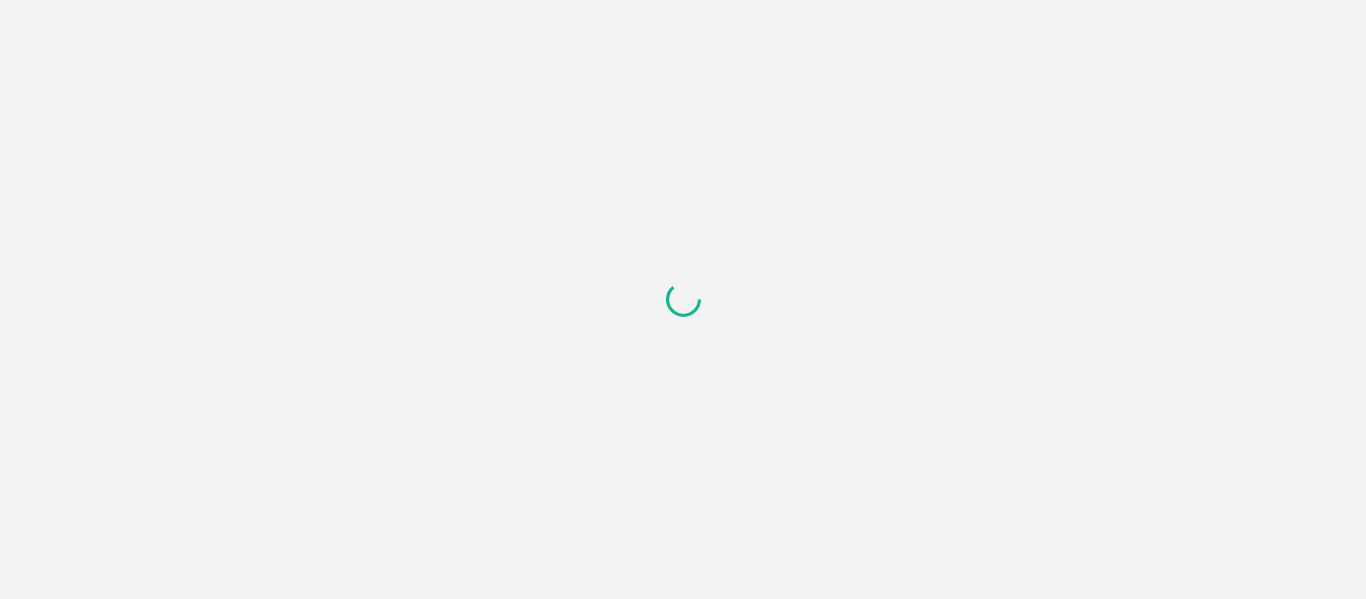 scroll, scrollTop: 0, scrollLeft: 0, axis: both 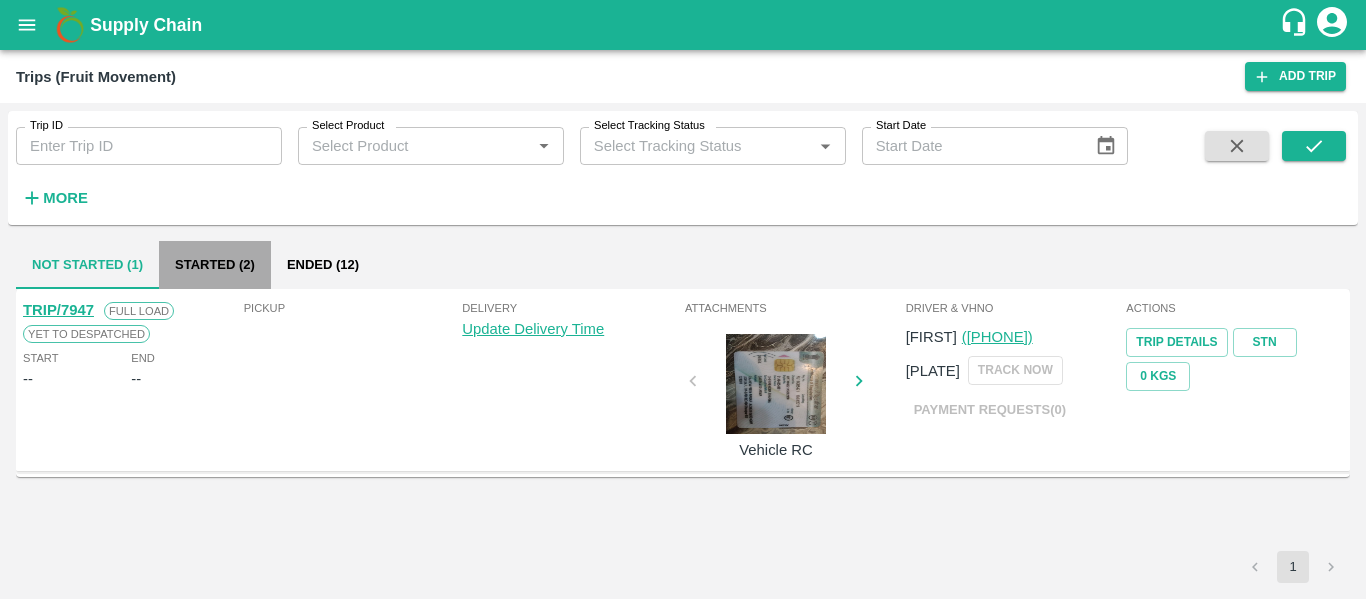 click on "Started (2)" at bounding box center (215, 265) 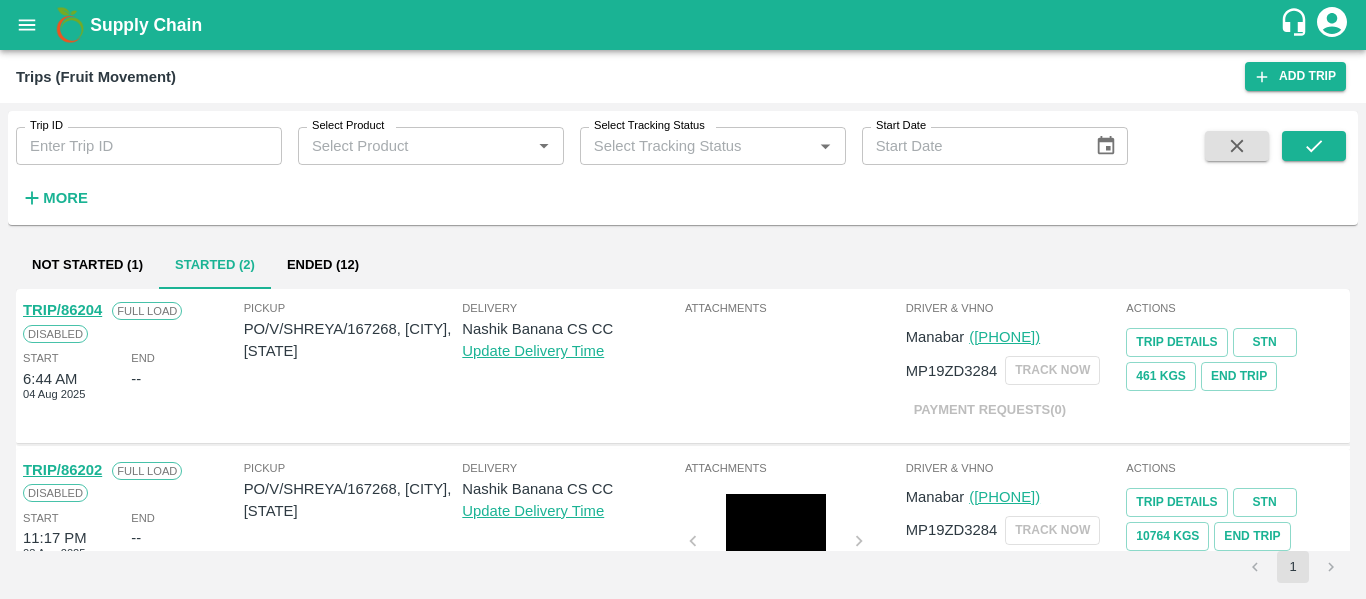 scroll, scrollTop: 1, scrollLeft: 0, axis: vertical 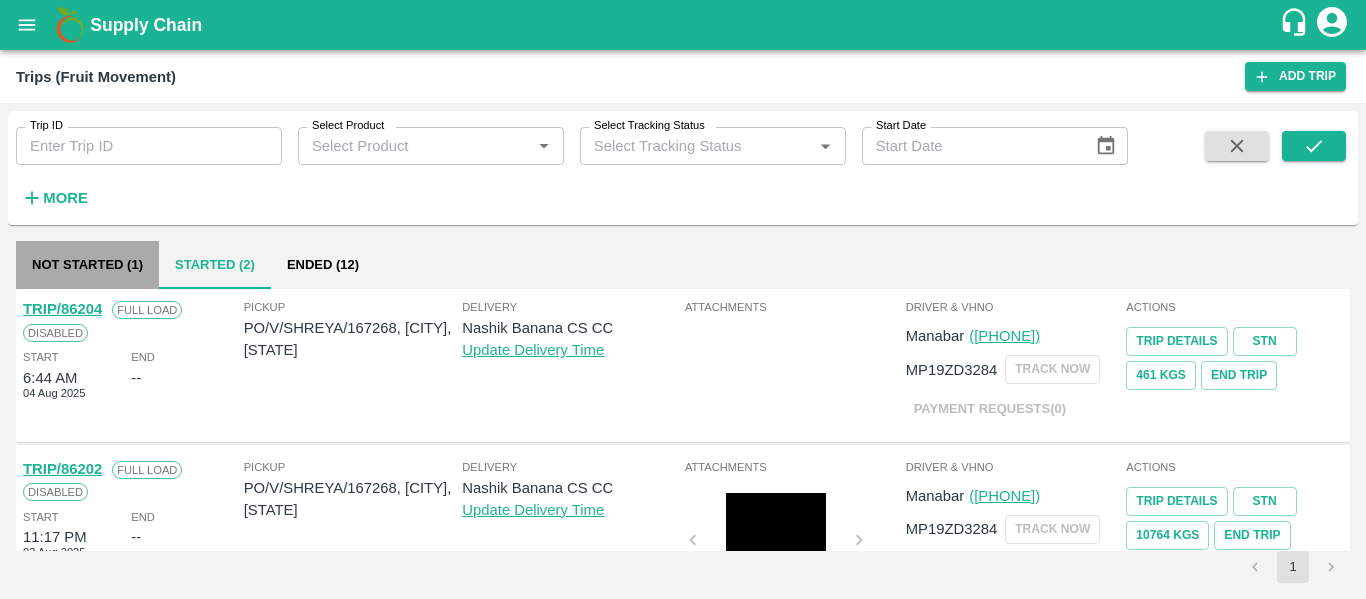 click on "Not Started (1)" at bounding box center [87, 265] 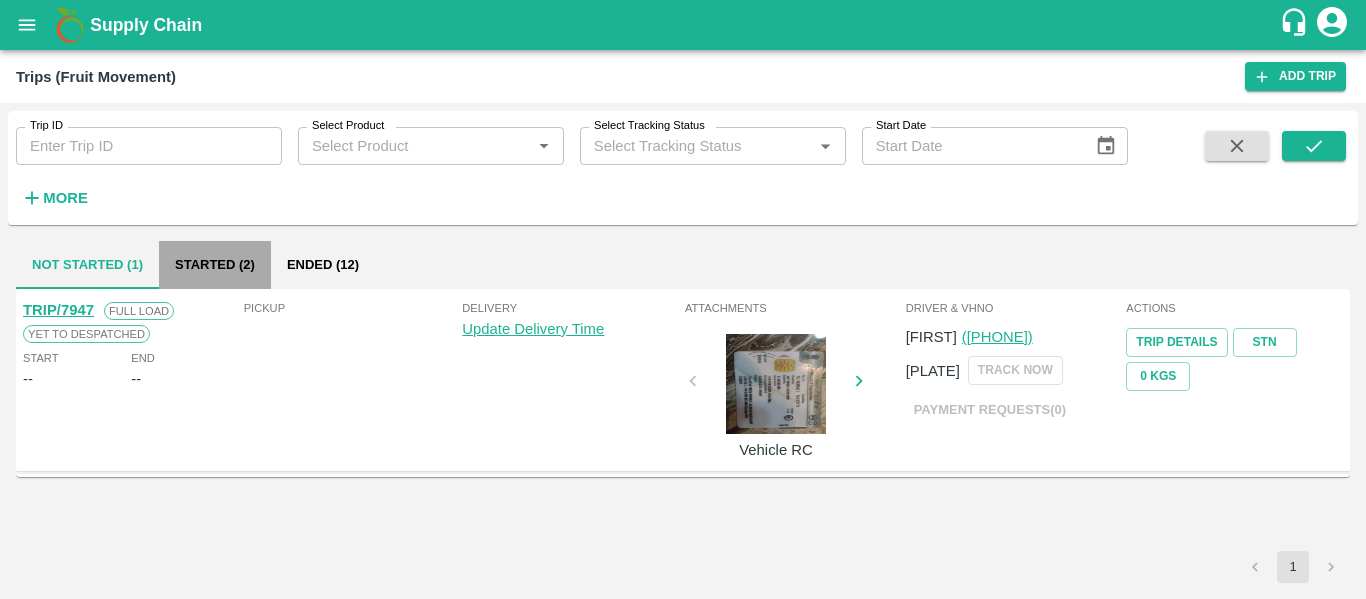 click on "Started (2)" at bounding box center [215, 265] 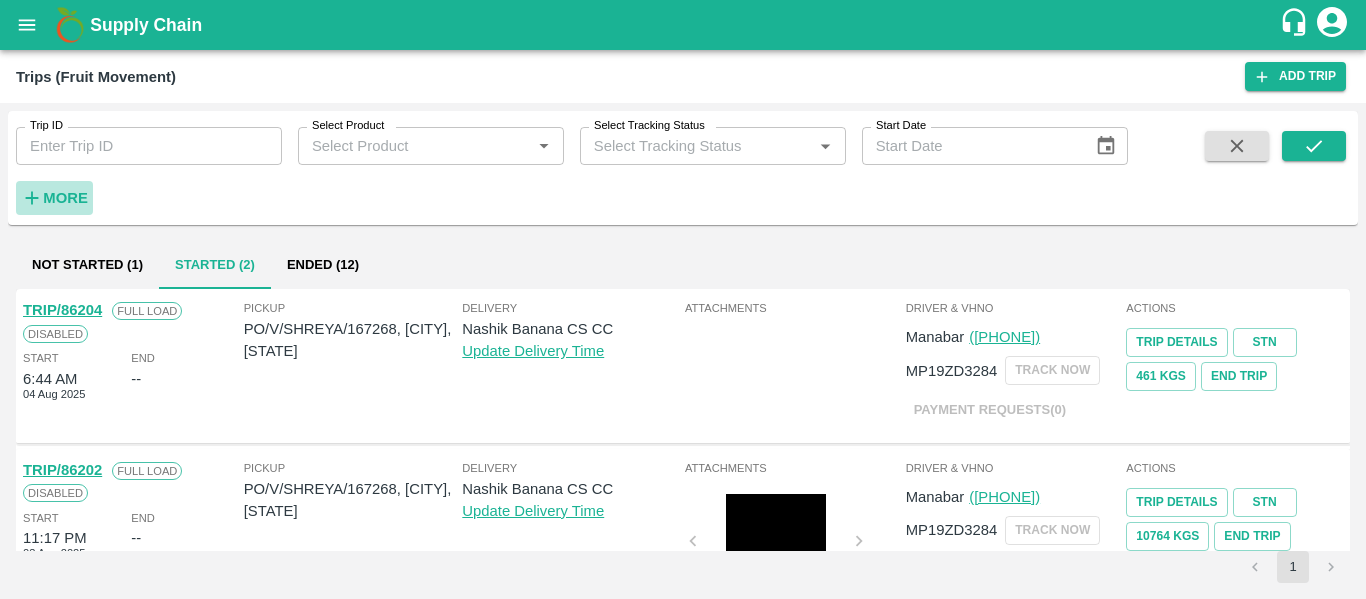 click on "More" at bounding box center [65, 198] 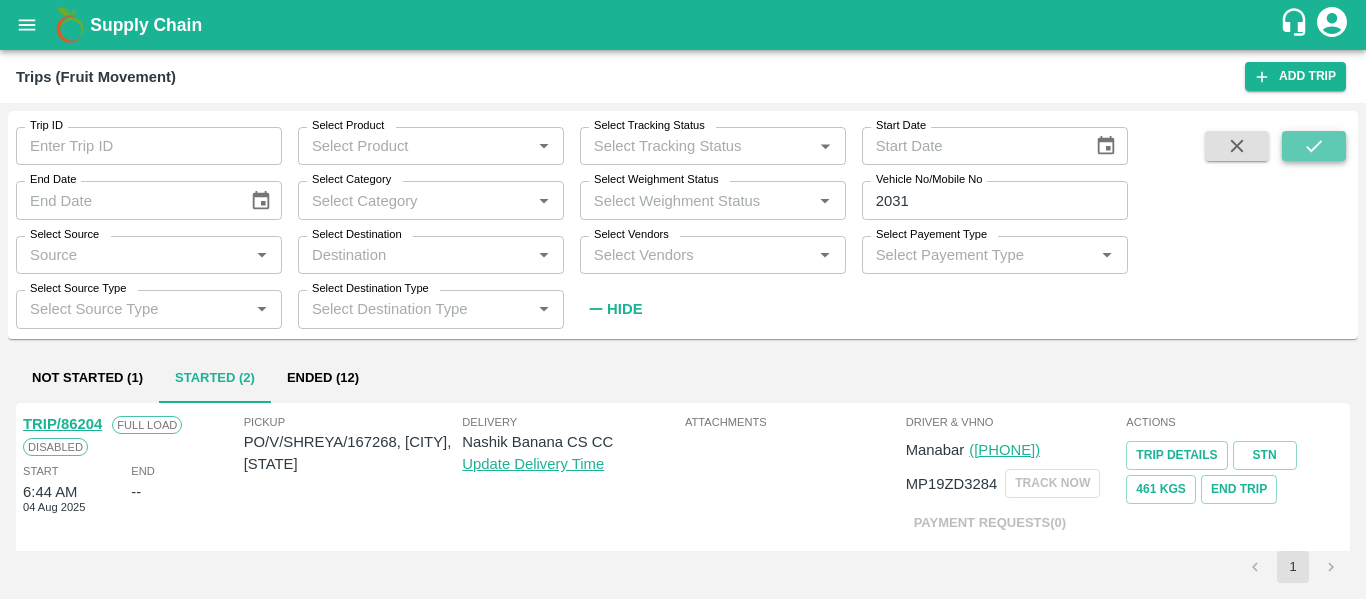 click at bounding box center [1314, 146] 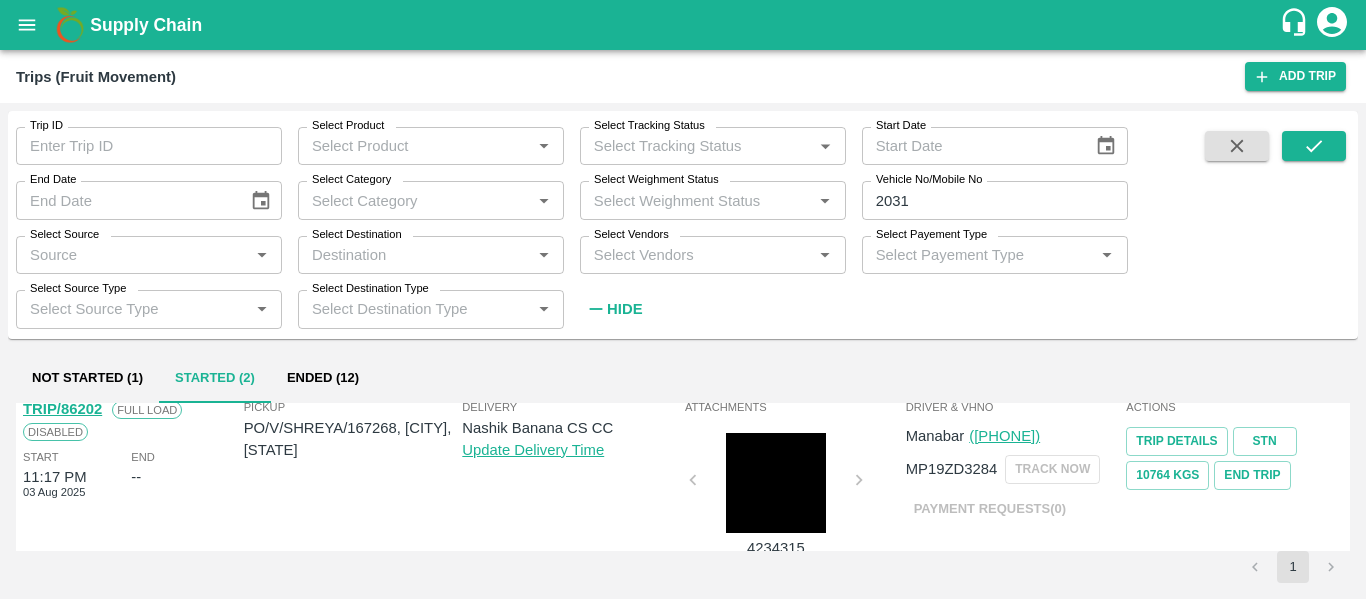 scroll, scrollTop: 0, scrollLeft: 0, axis: both 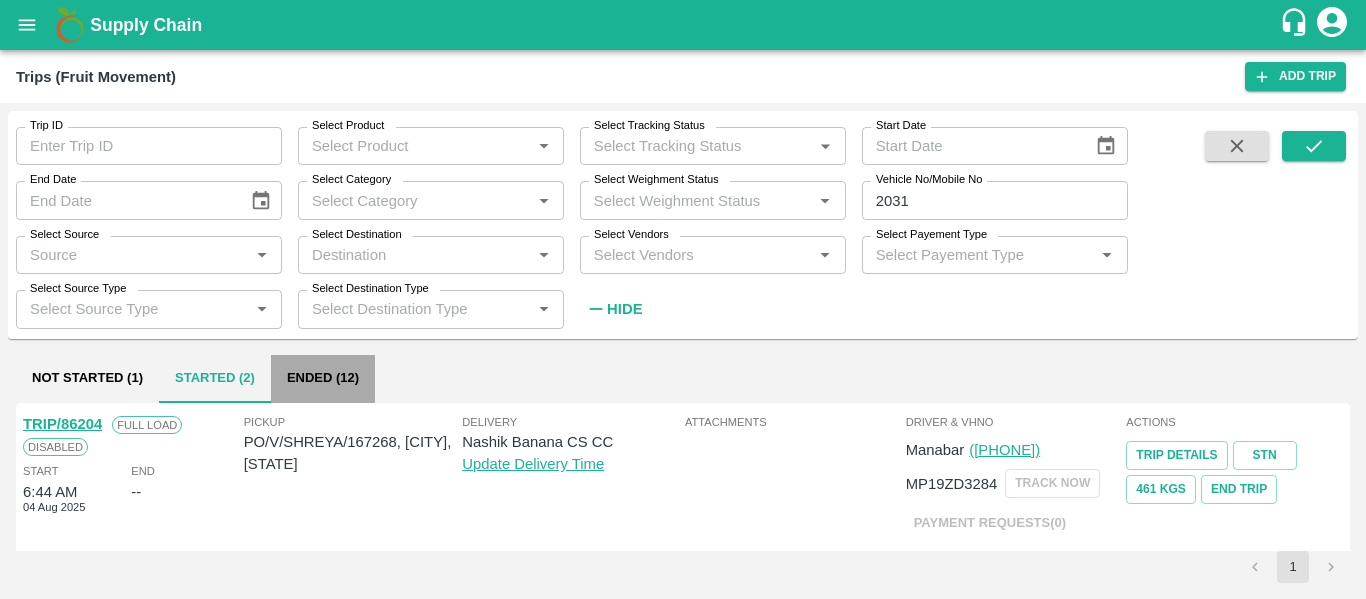 click on "Ended (12)" at bounding box center (323, 379) 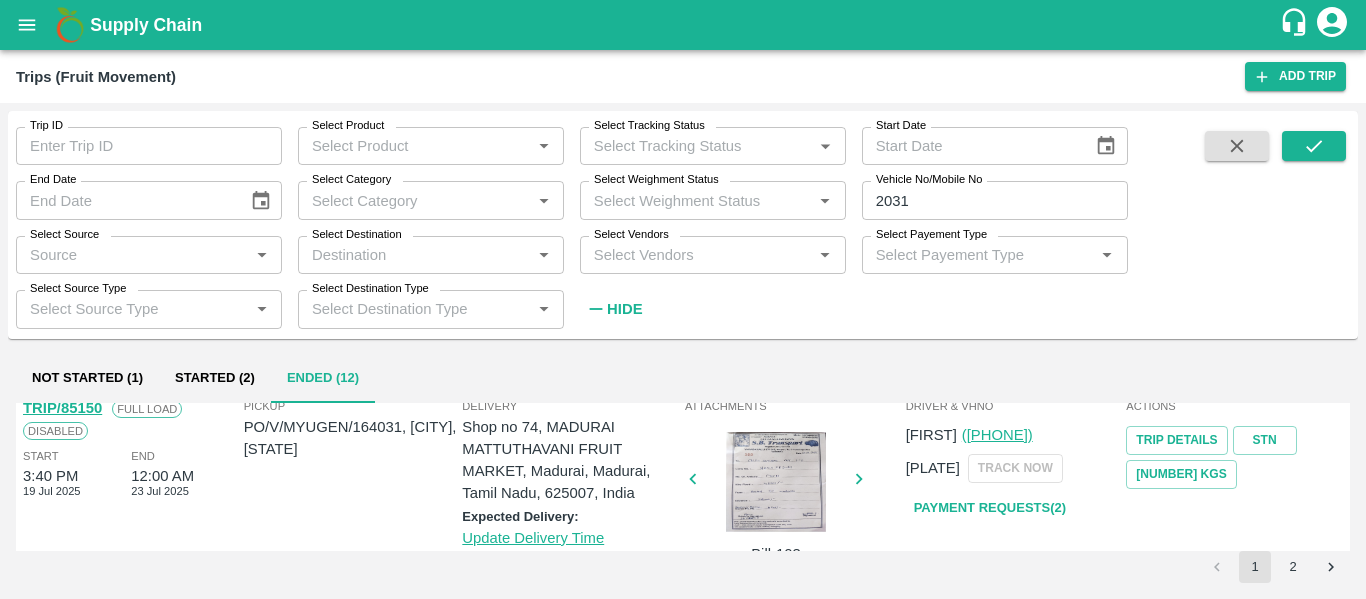 scroll, scrollTop: 0, scrollLeft: 0, axis: both 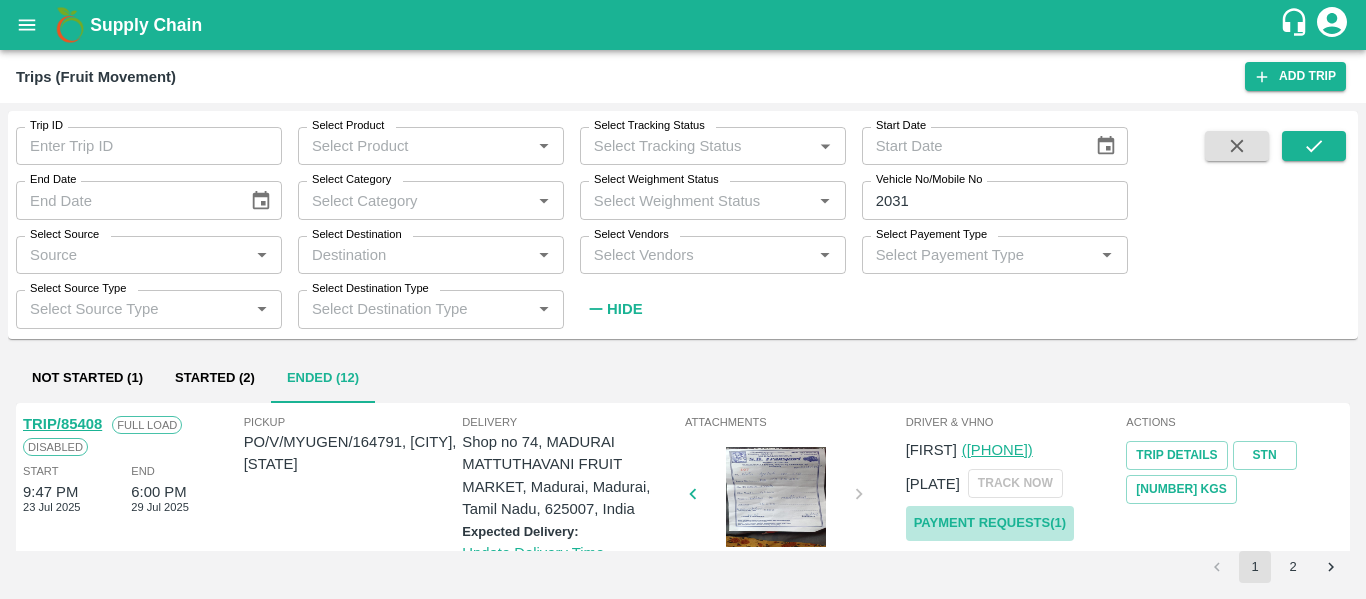 click on "Payment Requests( 1 )" at bounding box center (990, 523) 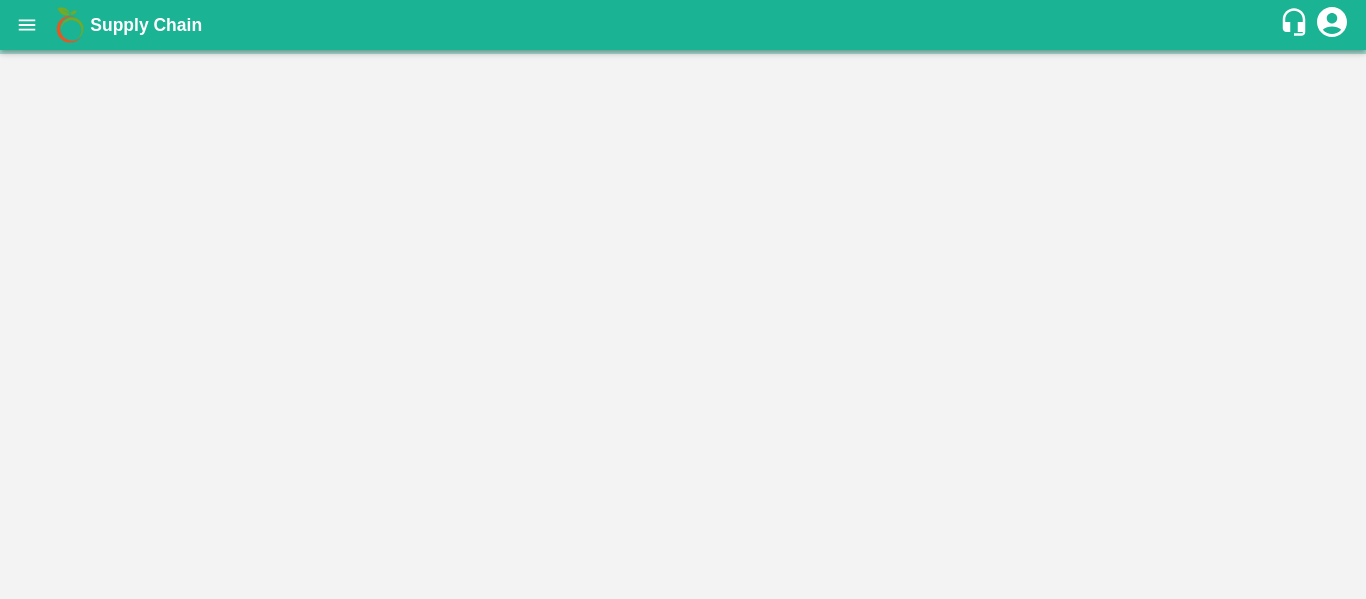 scroll, scrollTop: 0, scrollLeft: 0, axis: both 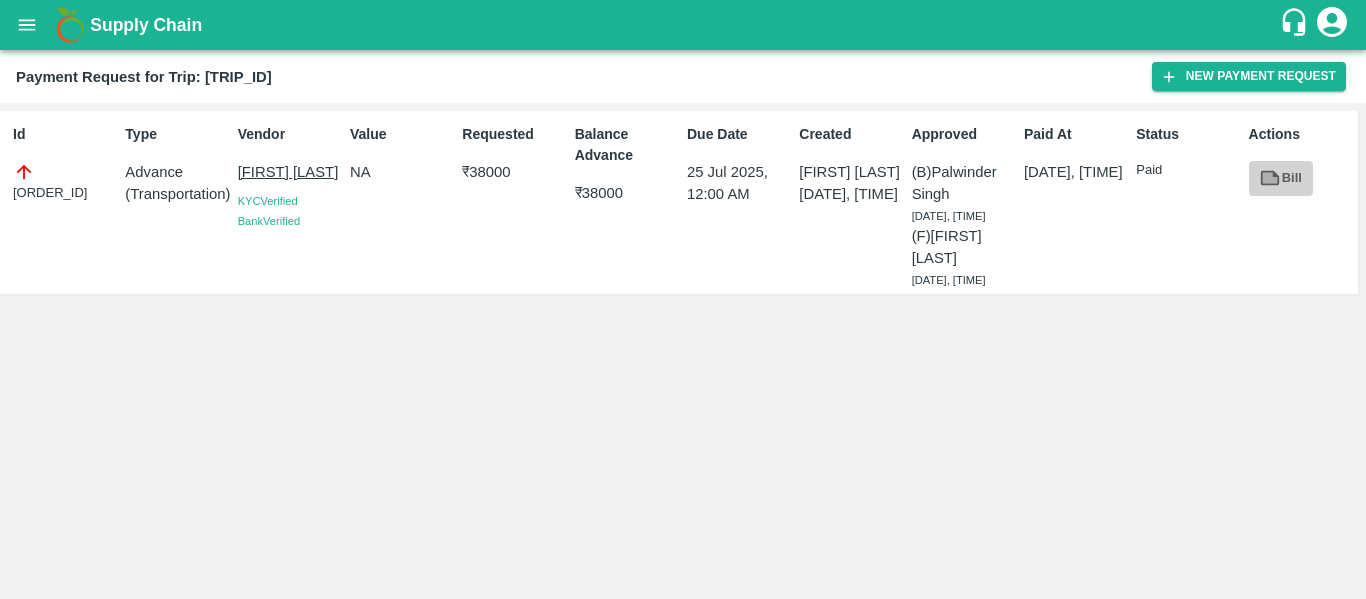 click on "Bill" at bounding box center [1281, 178] 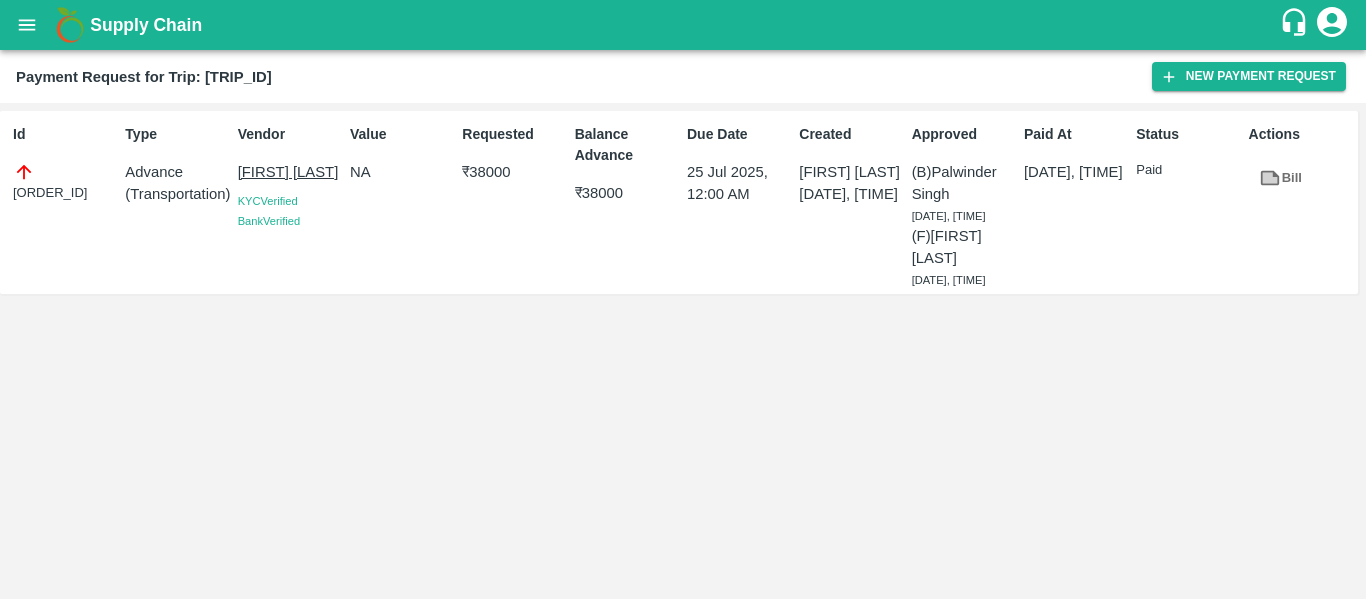 click on "Payment Request for Trip: 85408 New Payment Request" at bounding box center (683, 76) 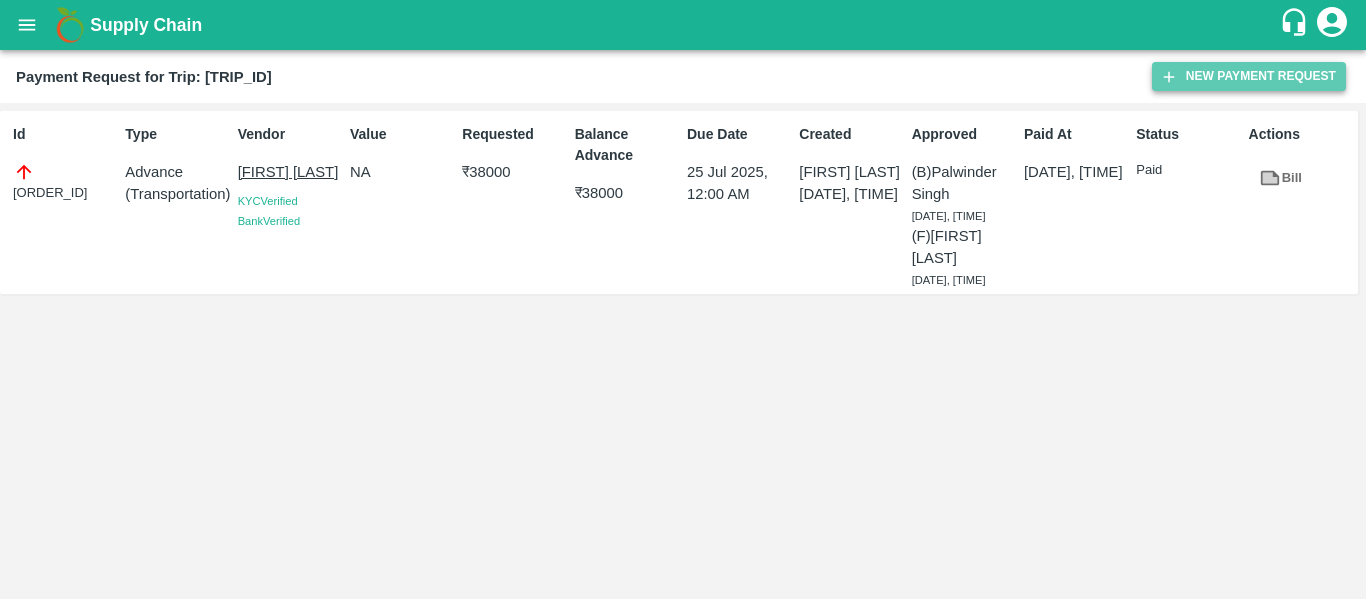 click on "New Payment Request" at bounding box center [1249, 76] 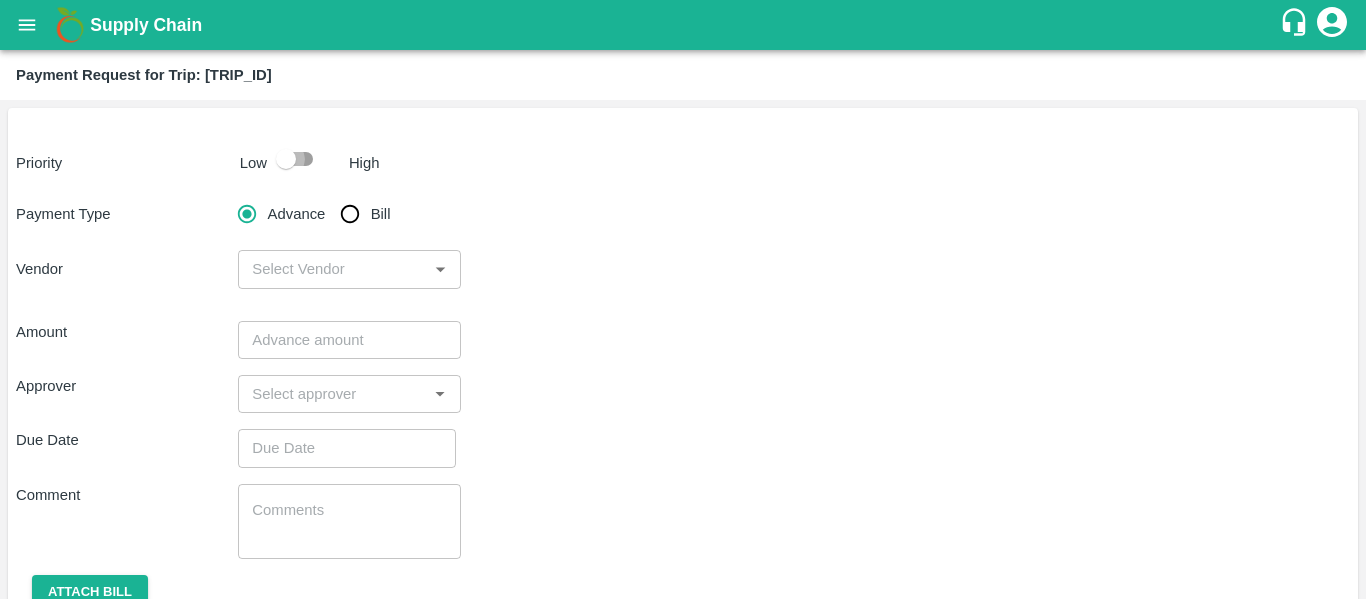click at bounding box center (286, 159) 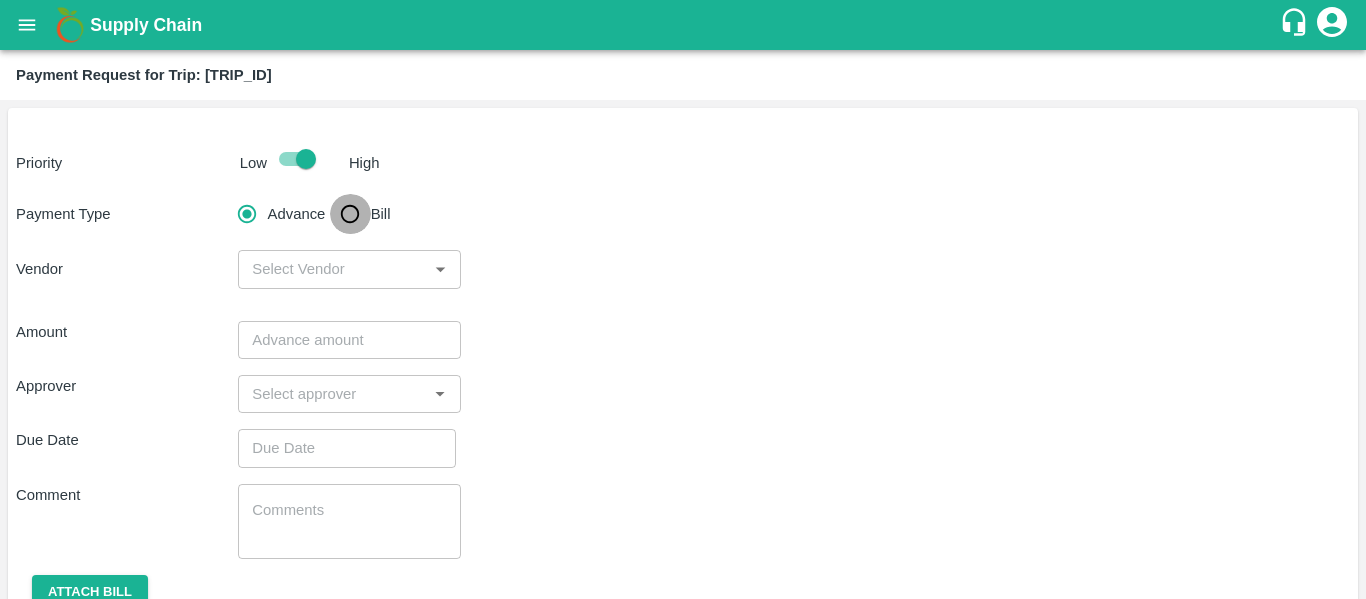 click on "Bill" at bounding box center (350, 214) 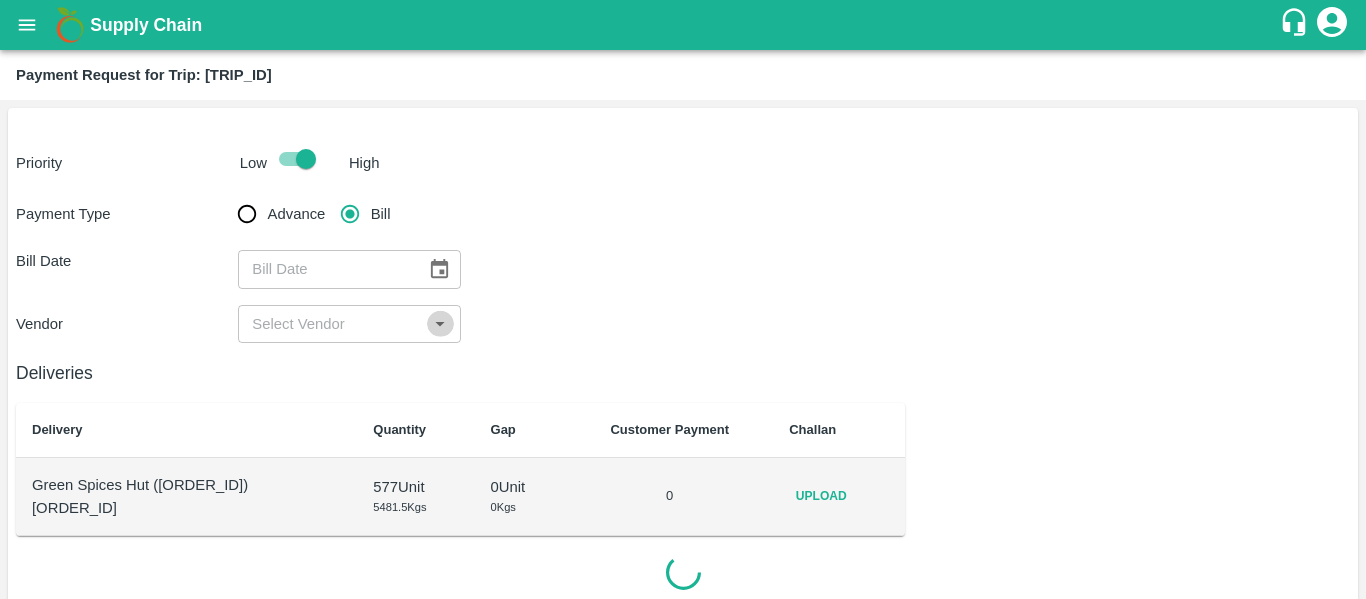 click 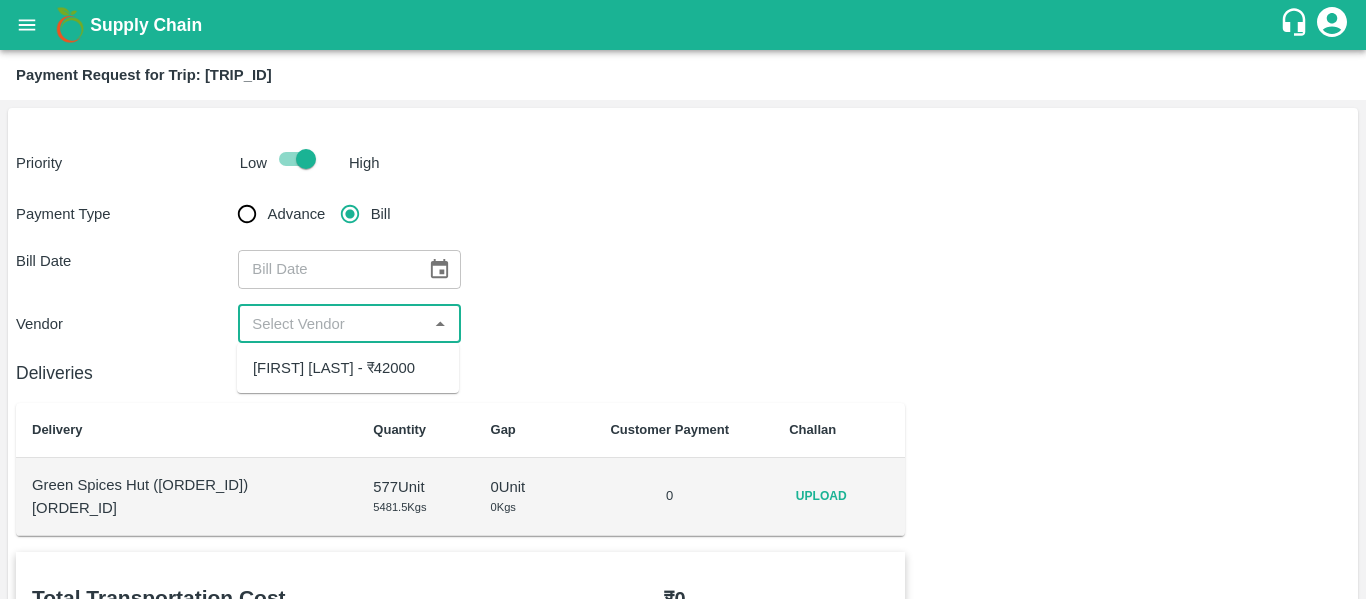 click on "Siddesha E  - ₹42000" at bounding box center [348, 368] 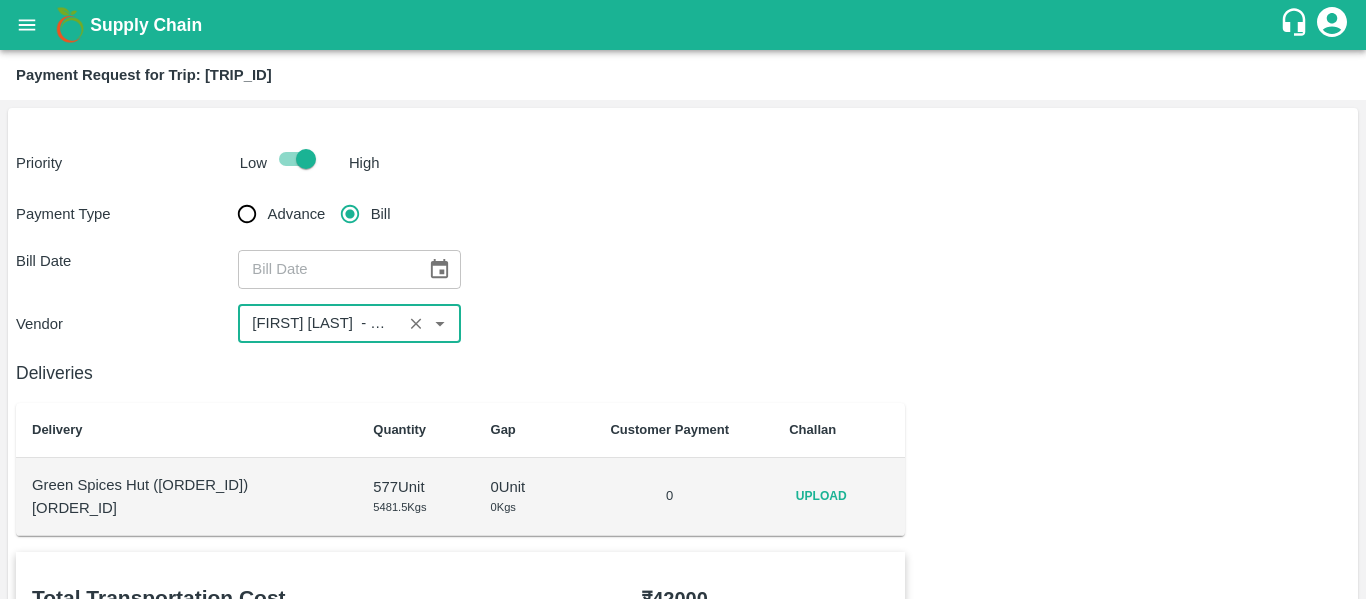 click on "SO-600252" at bounding box center (186, 508) 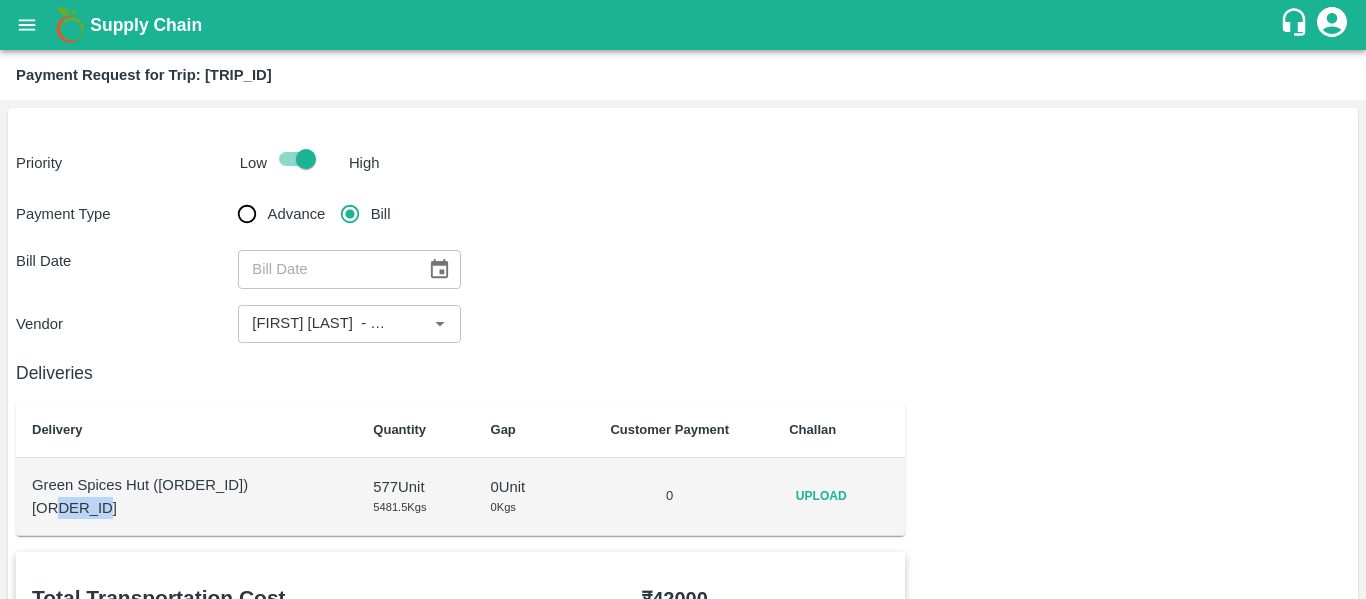 click on "SO-600252" at bounding box center [186, 508] 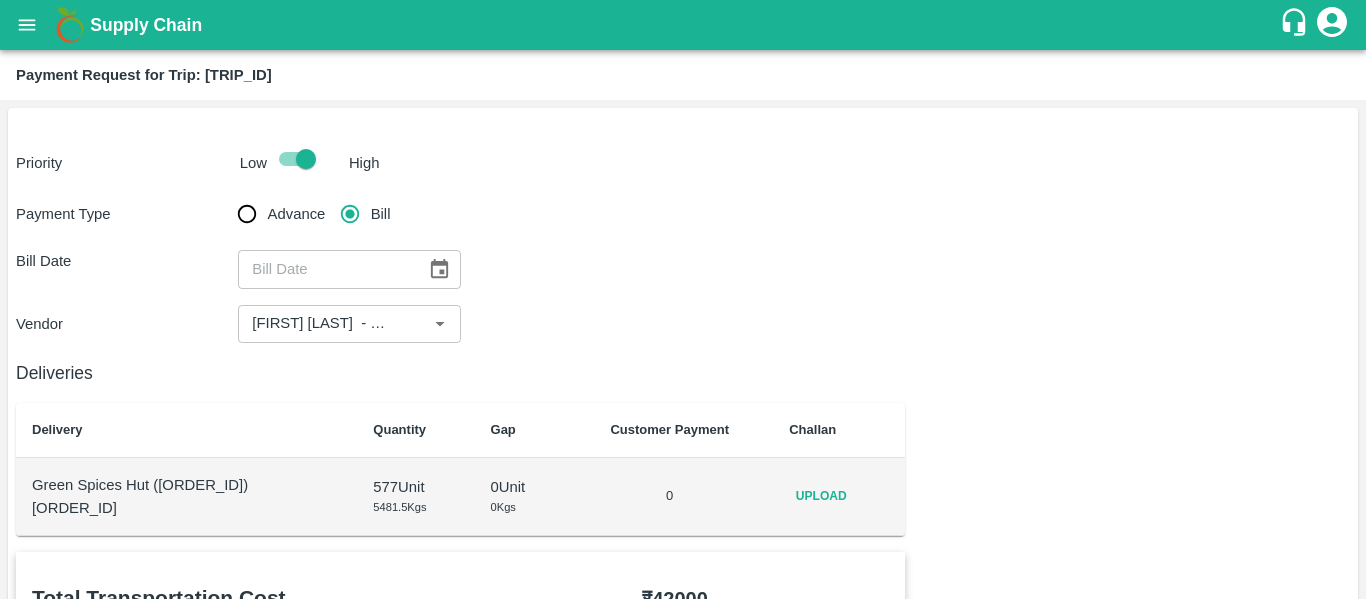 click on "Upload" at bounding box center [839, 497] 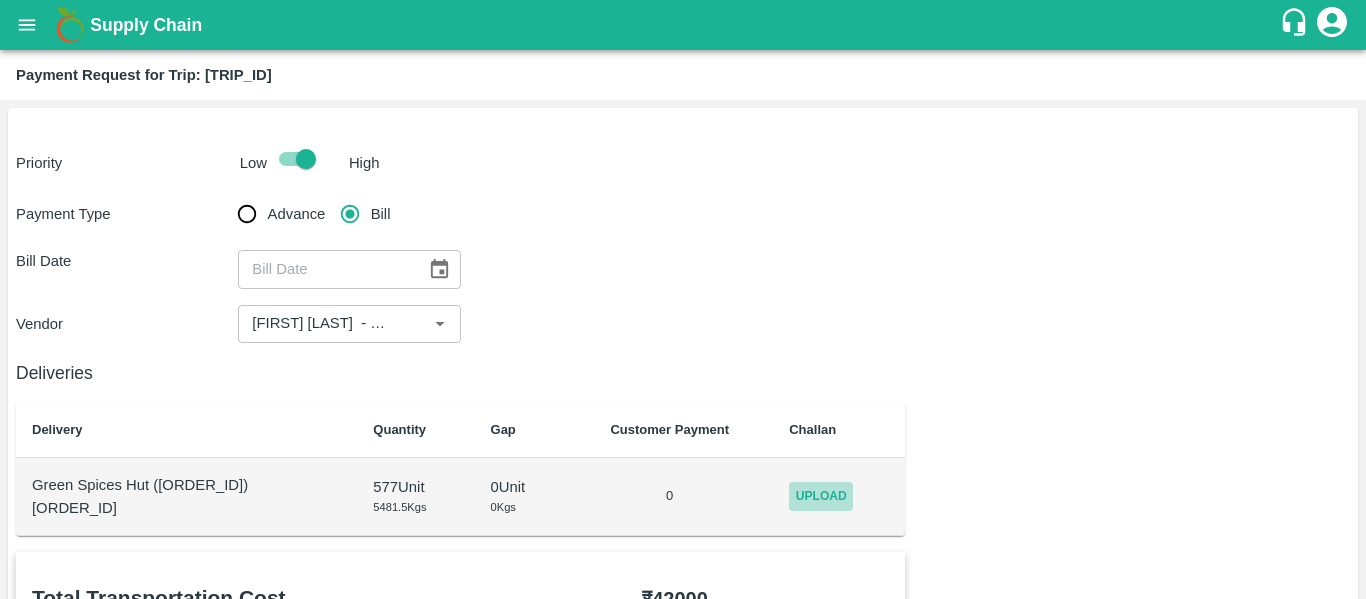 click on "Upload" at bounding box center (821, 496) 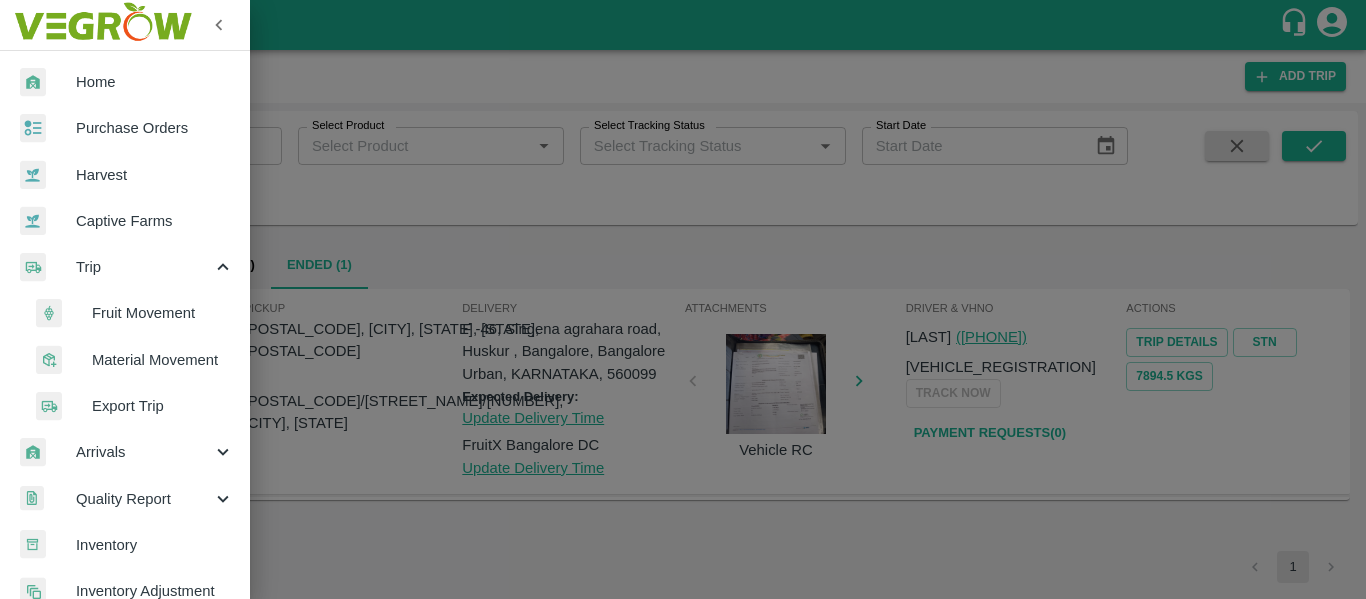 scroll, scrollTop: 0, scrollLeft: 0, axis: both 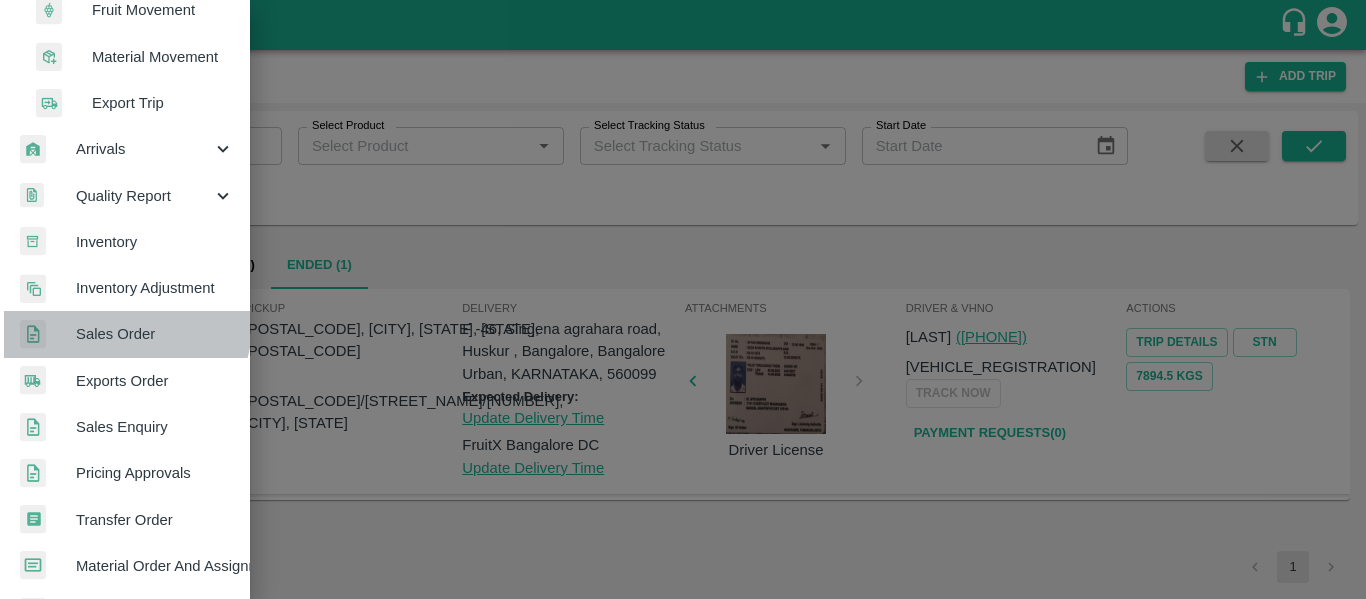 click on "Sales Order" at bounding box center [155, 334] 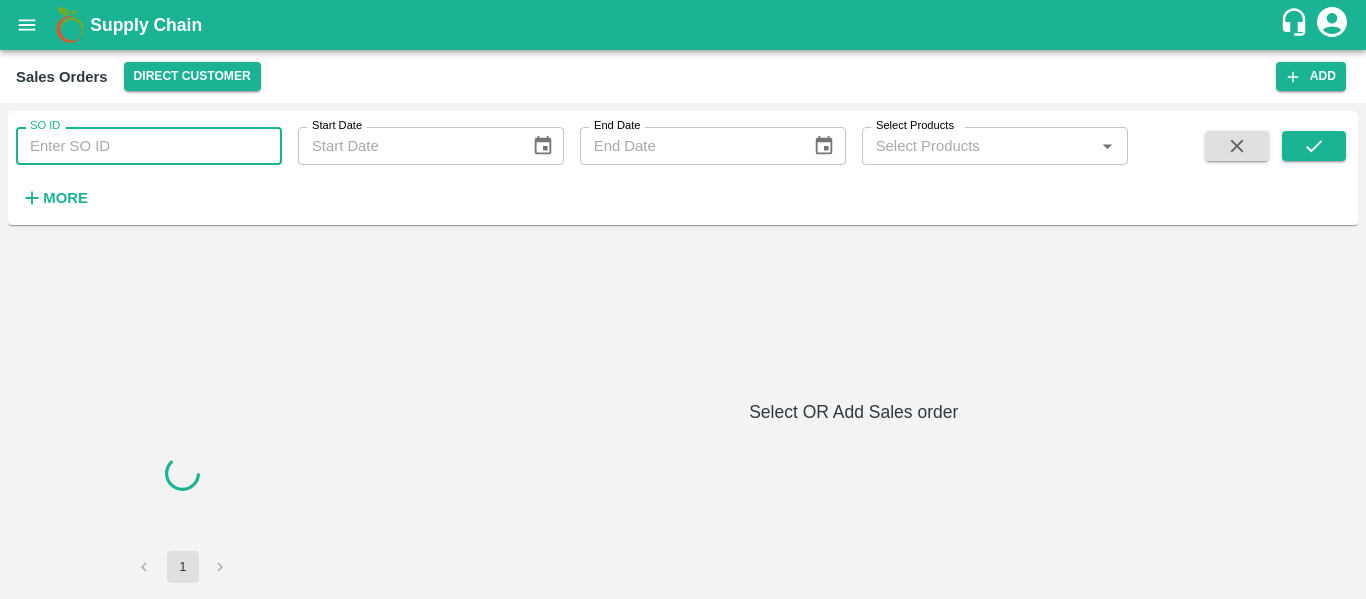 click on "SO ID" at bounding box center [149, 146] 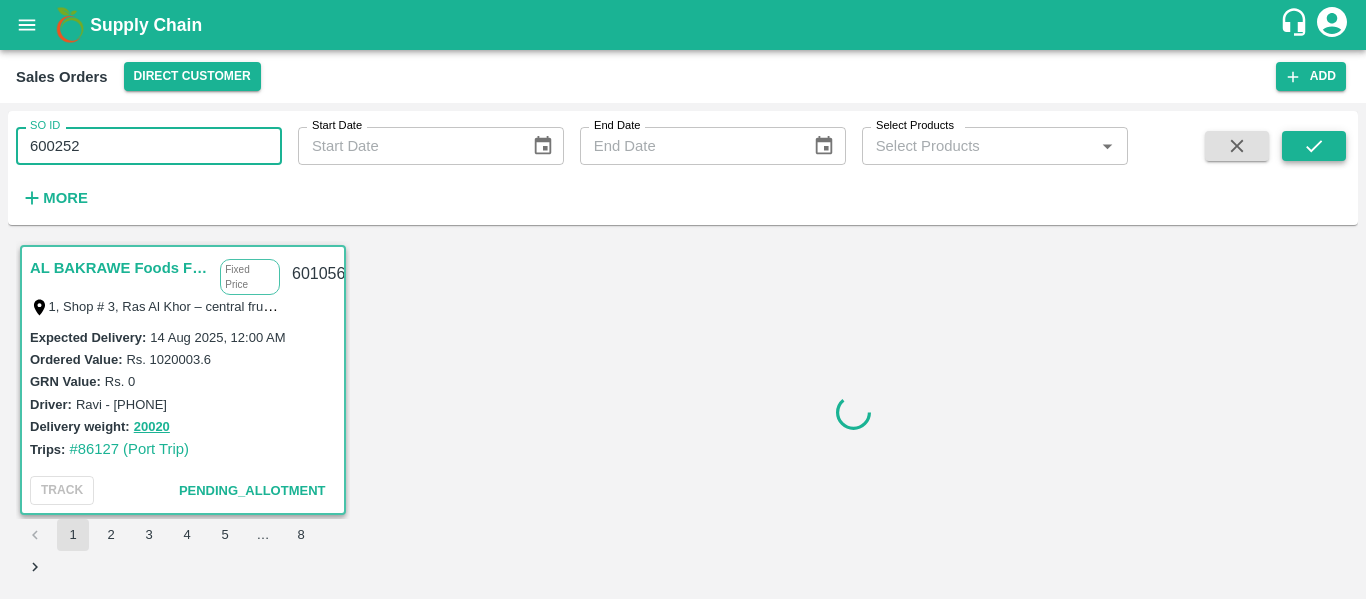 type on "600252" 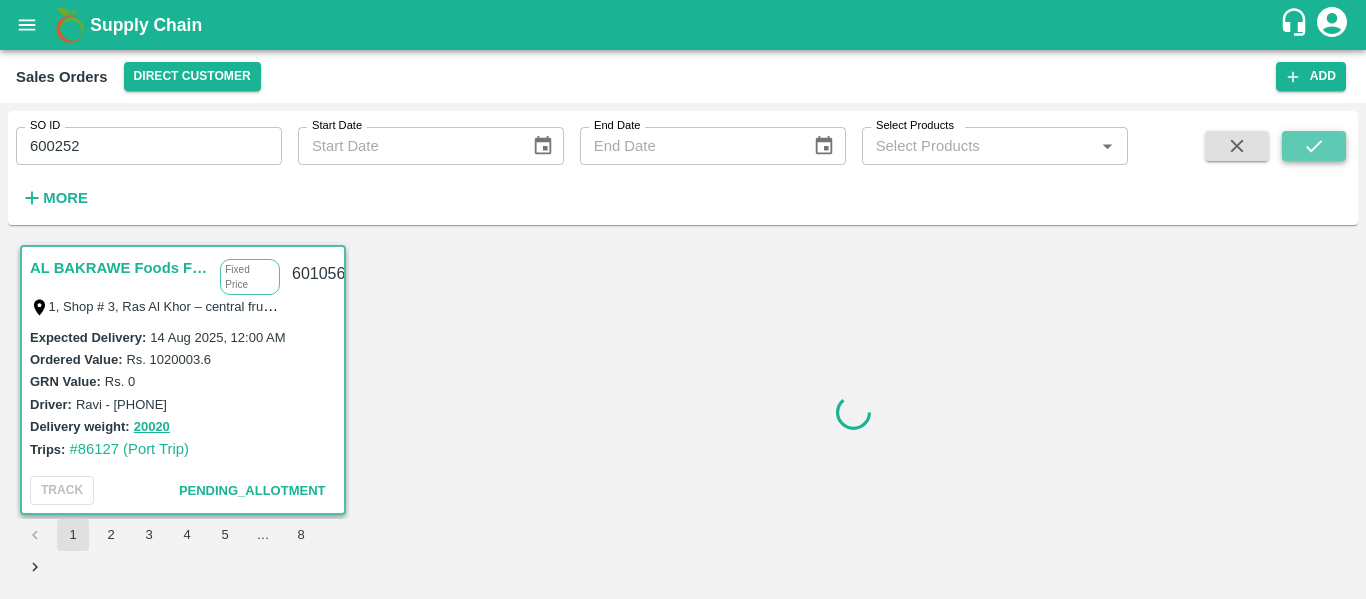 click 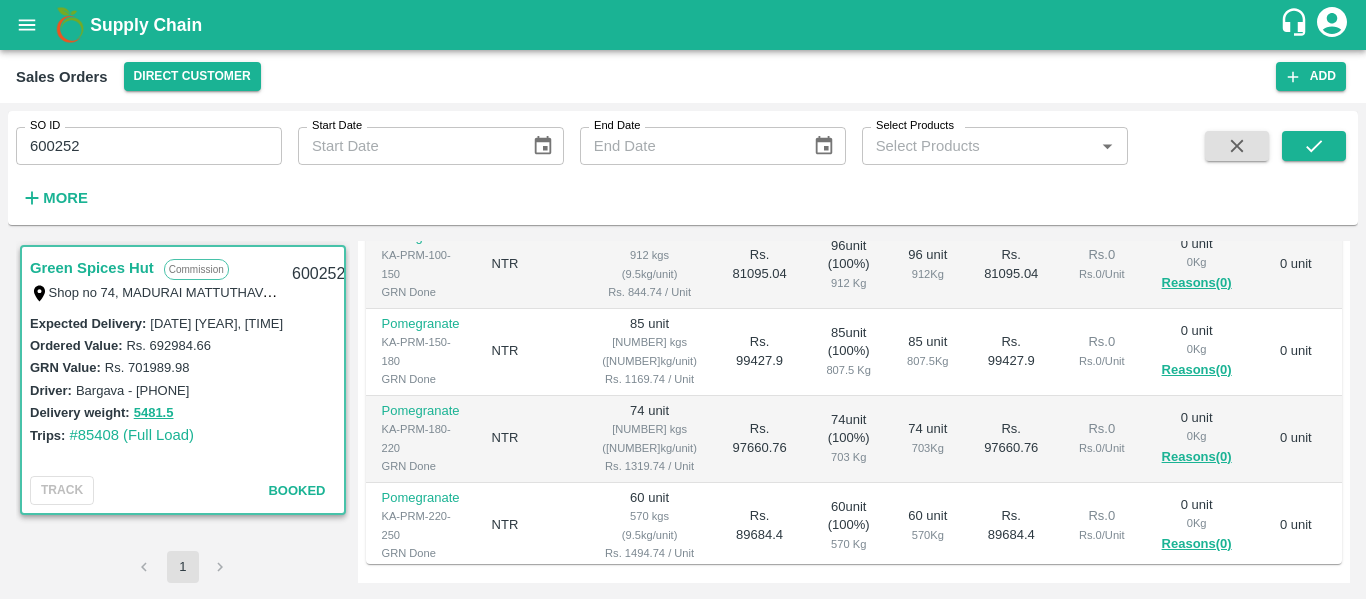 scroll, scrollTop: 502, scrollLeft: 0, axis: vertical 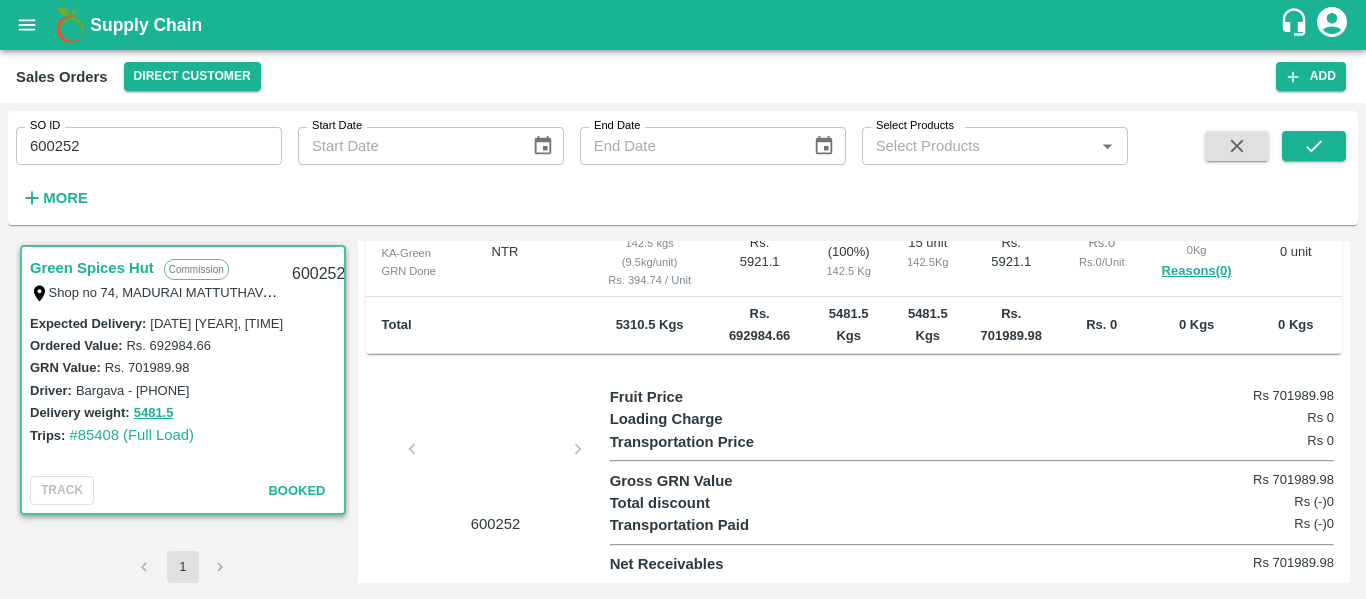 click at bounding box center (496, 455) 